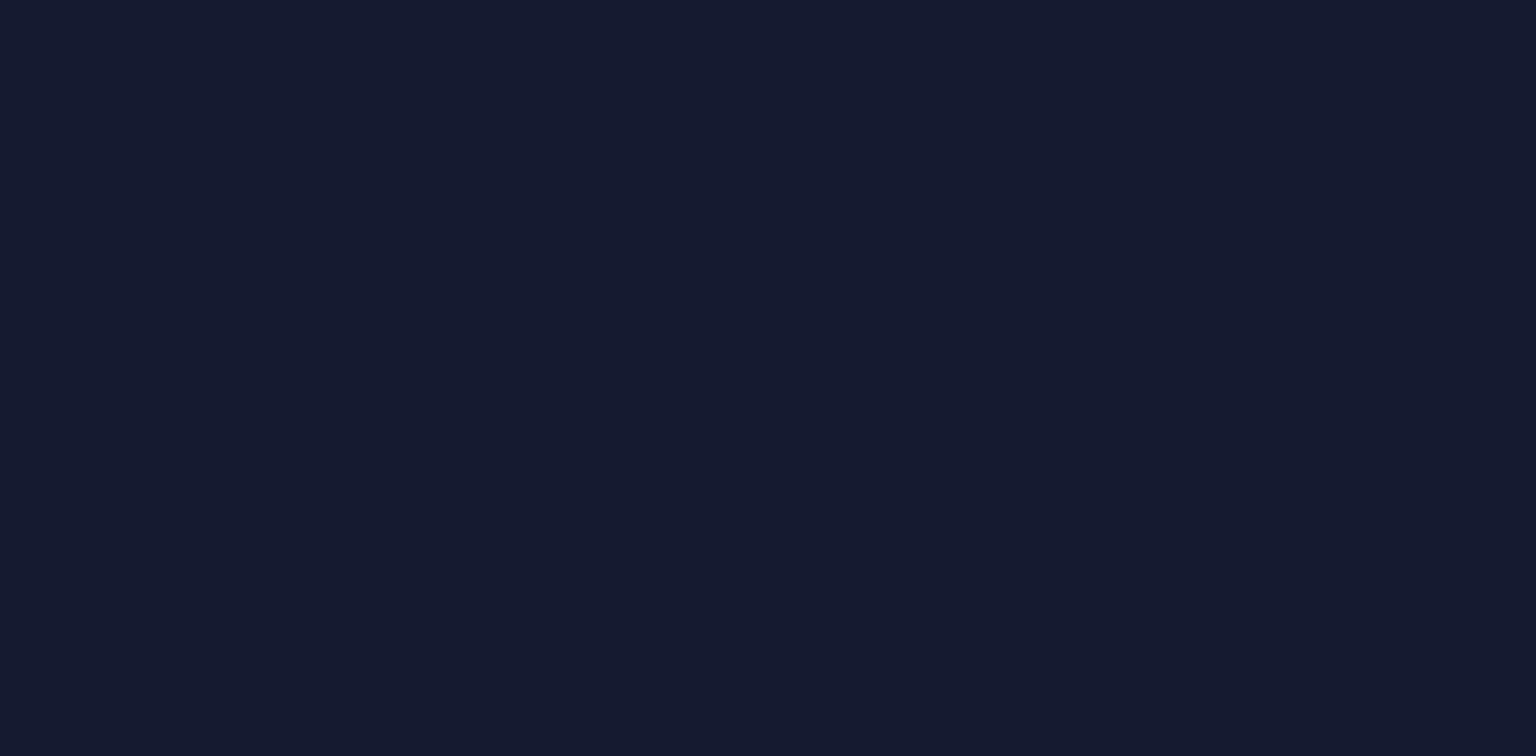 scroll, scrollTop: 0, scrollLeft: 0, axis: both 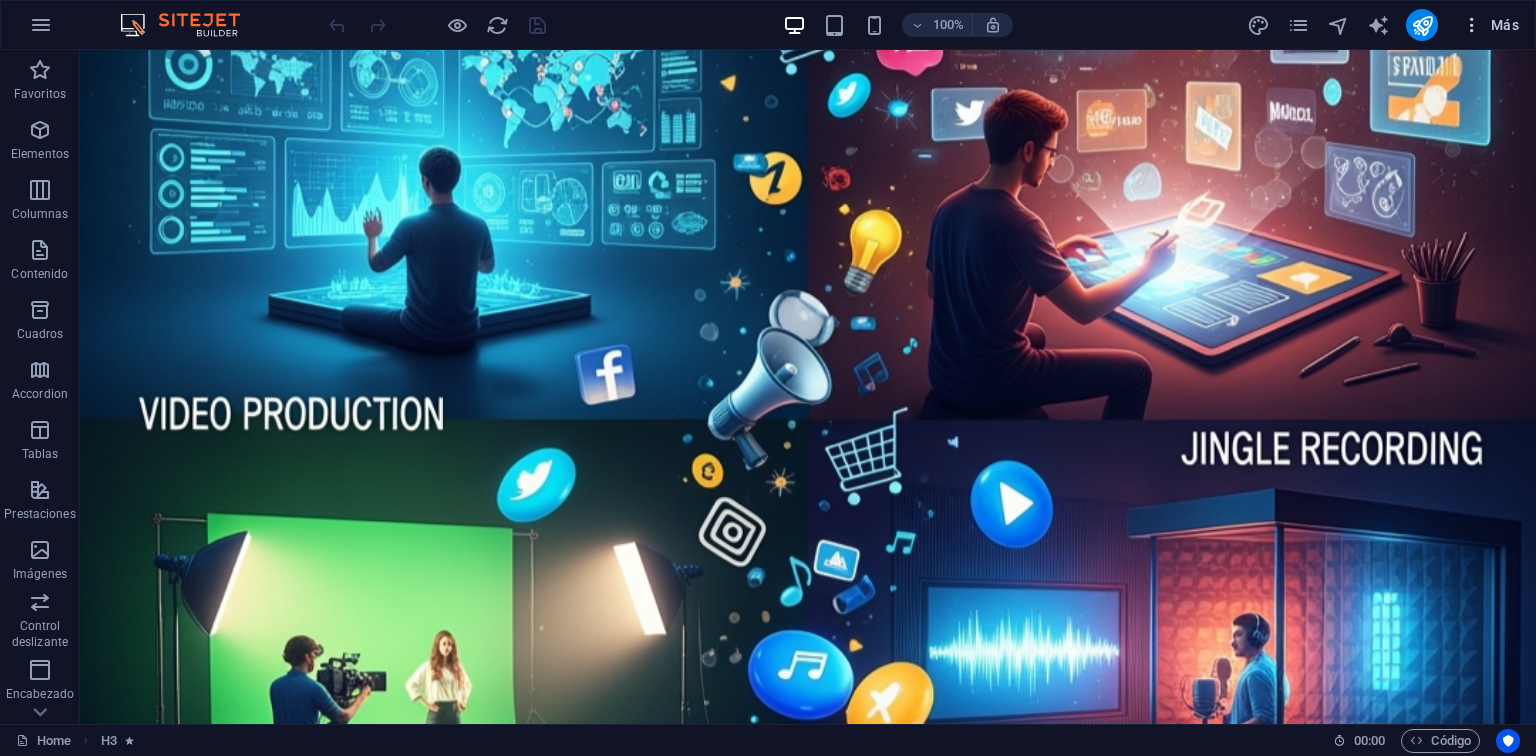 click at bounding box center (1472, 25) 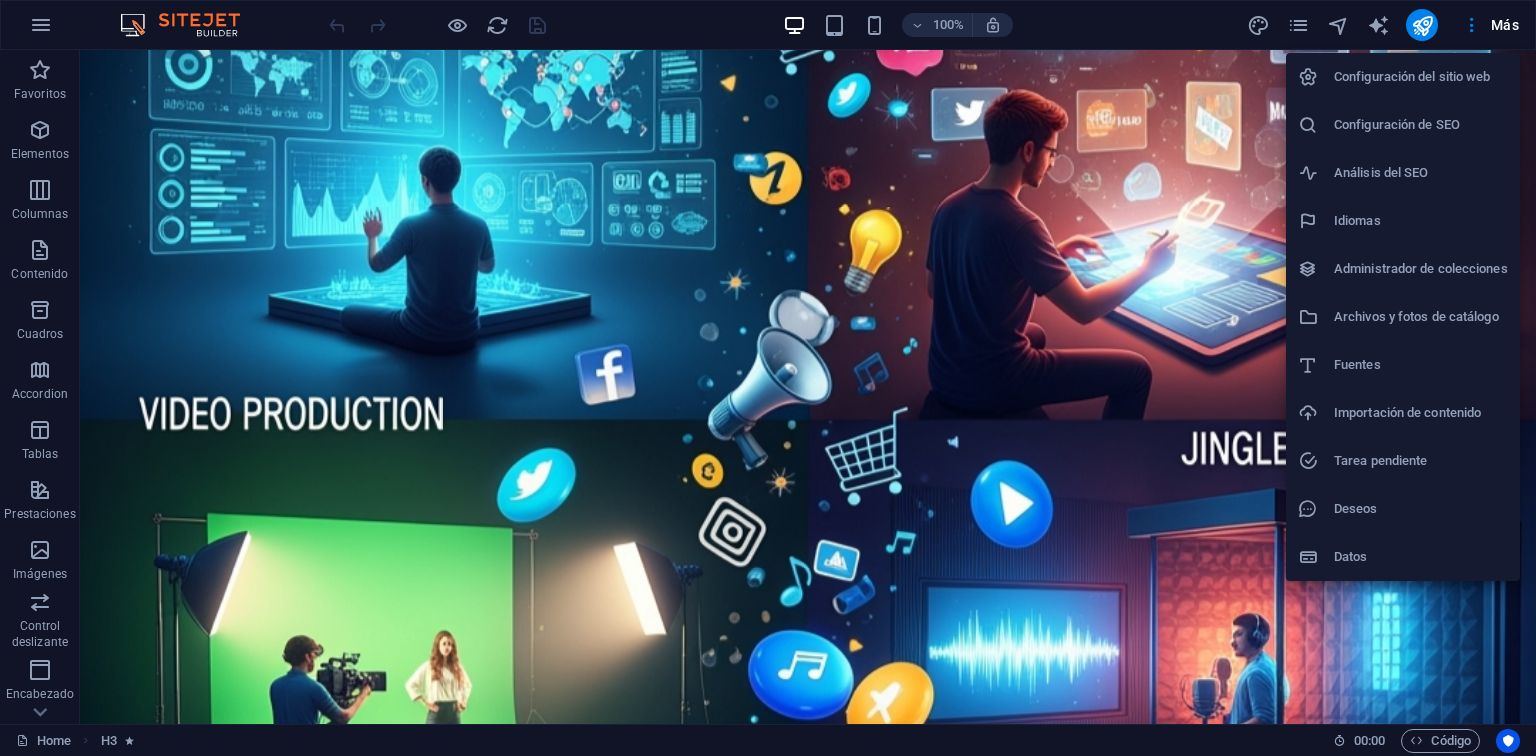 click on "Configuración del sitio web" at bounding box center (1421, 77) 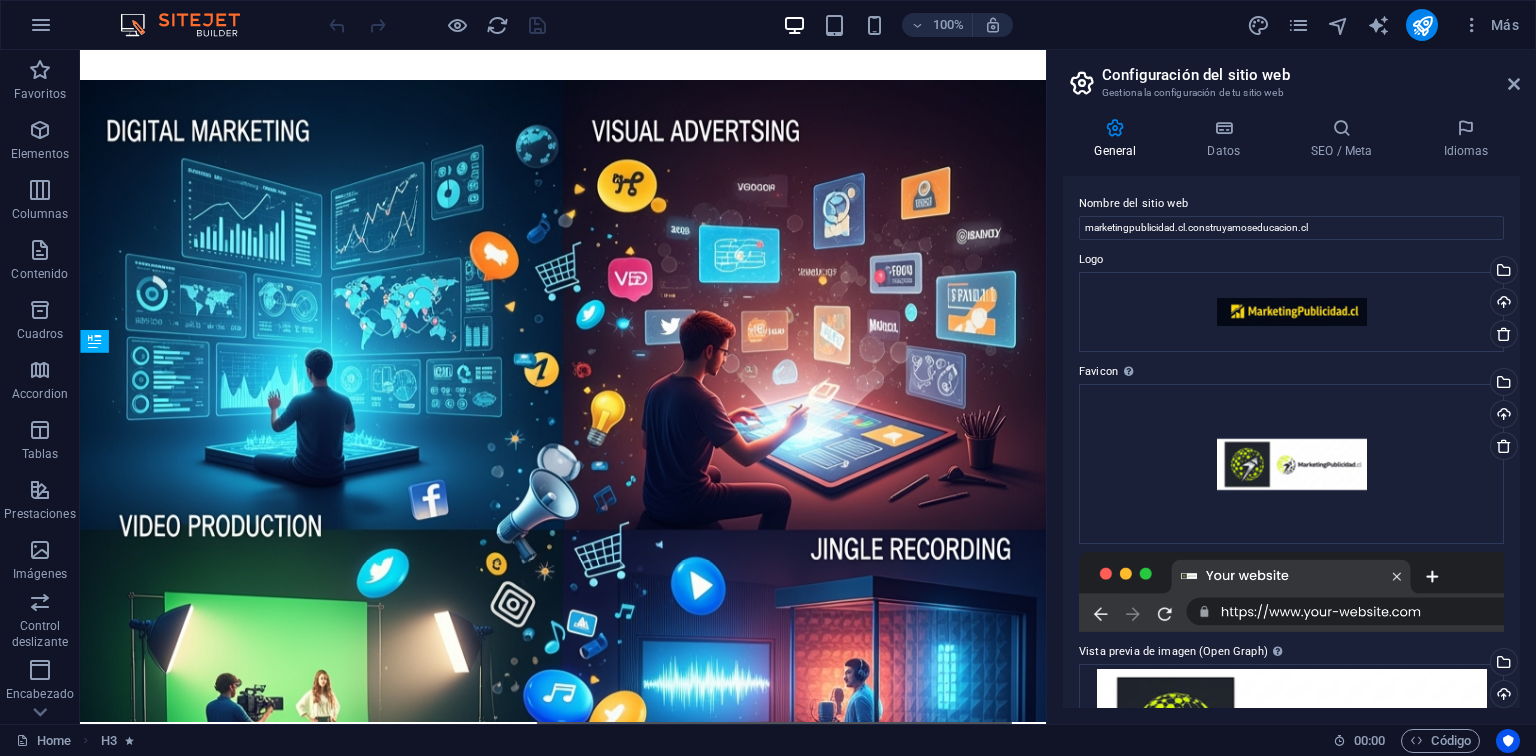 scroll, scrollTop: 888, scrollLeft: 0, axis: vertical 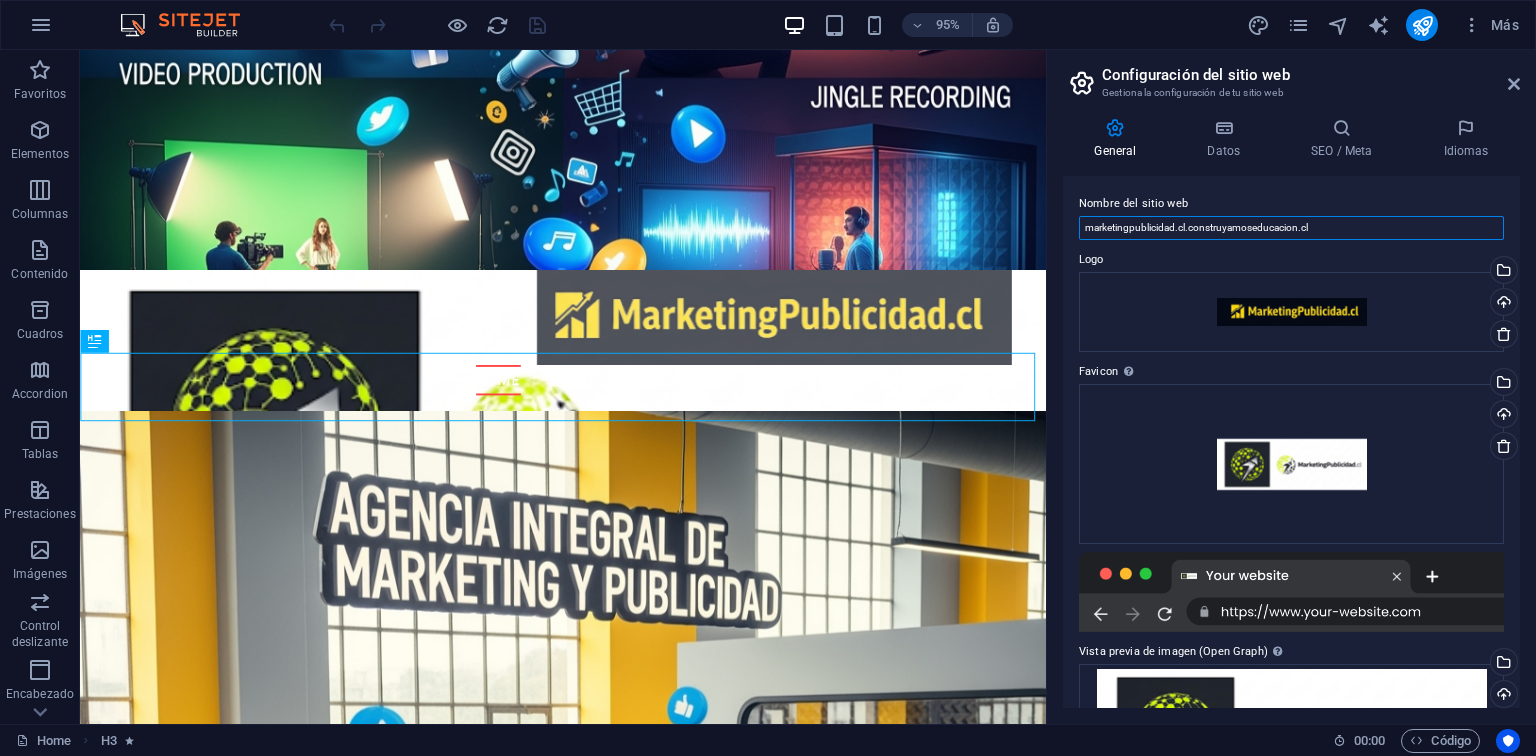drag, startPoint x: 1335, startPoint y: 227, endPoint x: 1193, endPoint y: 230, distance: 142.0317 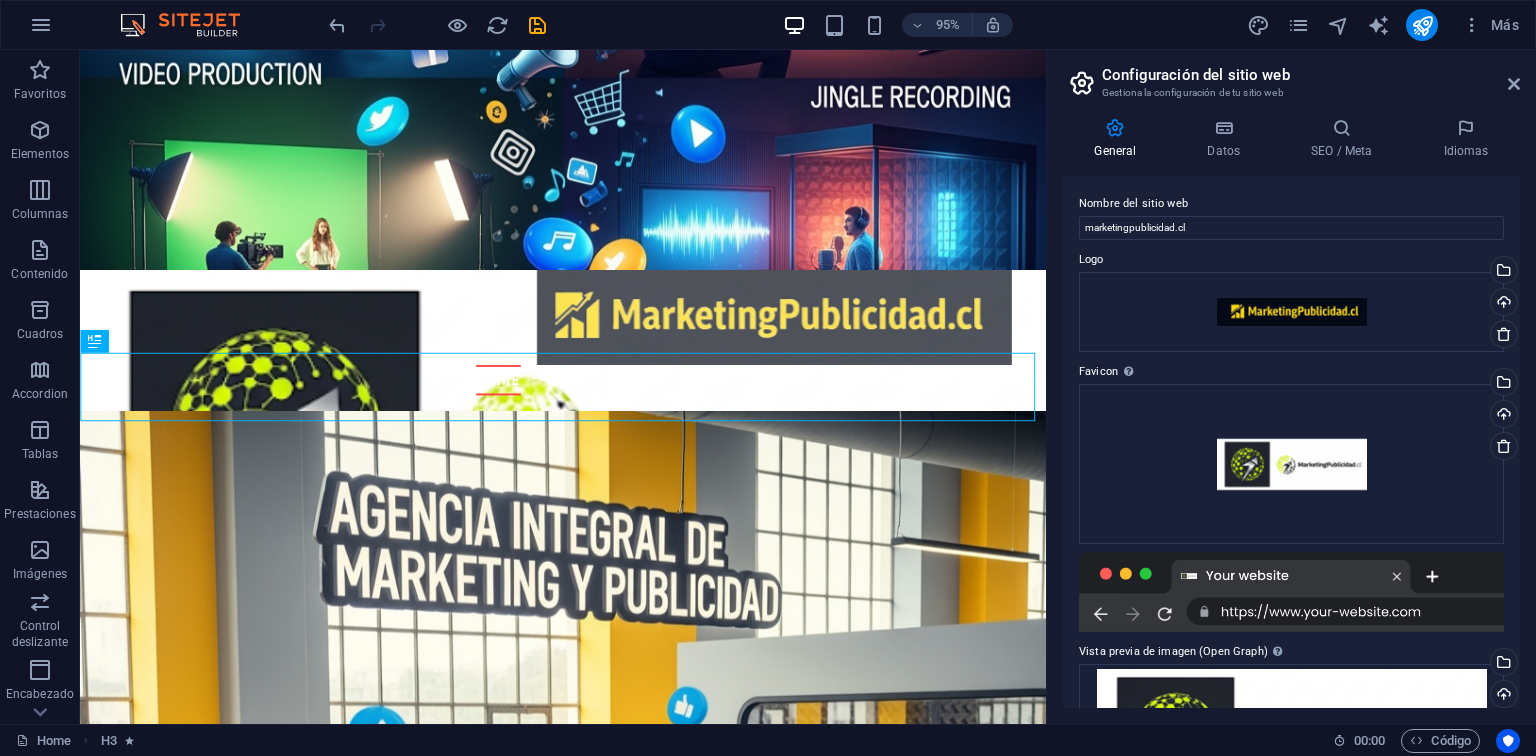 click on "Logo" at bounding box center [1291, 260] 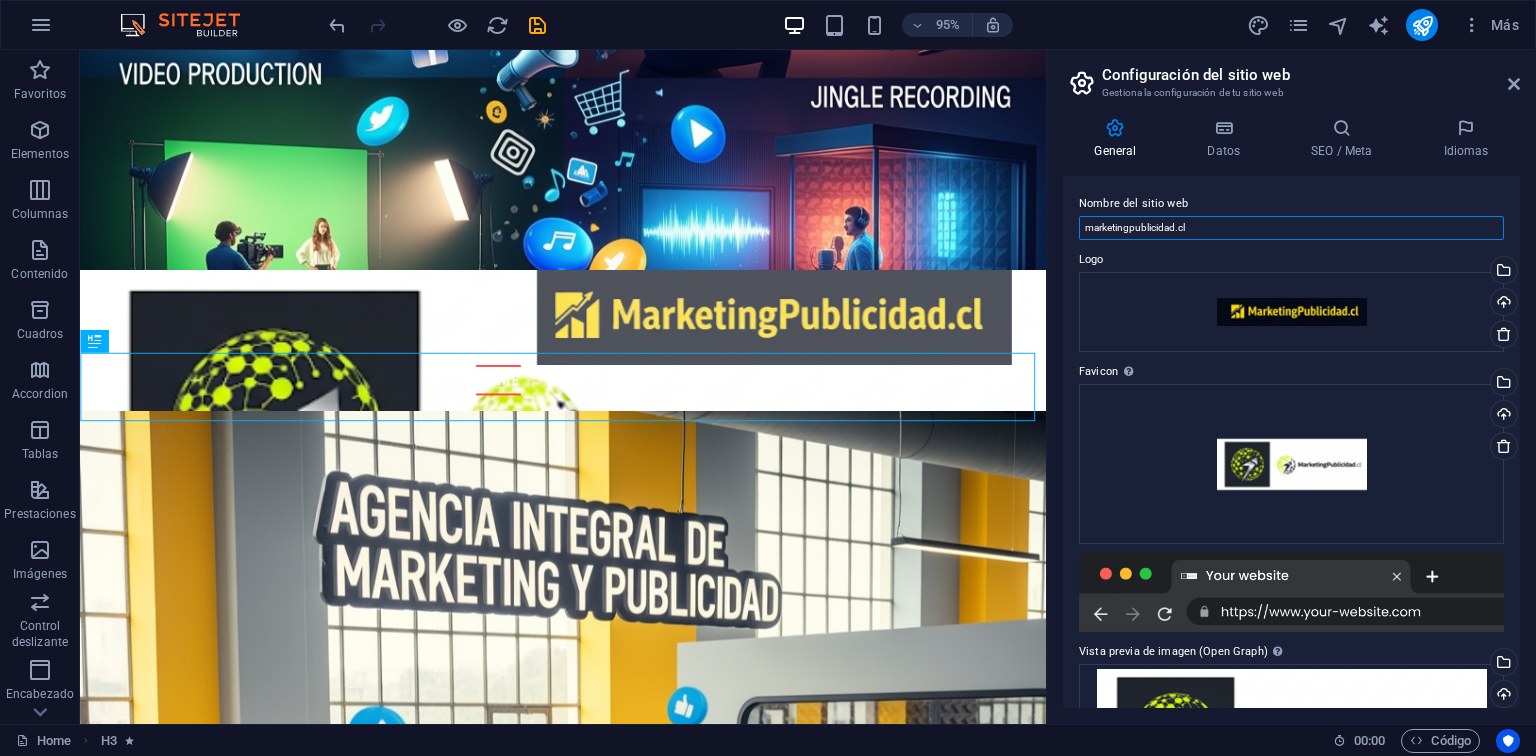 click on "marketingpublicidad.cl" at bounding box center (1291, 228) 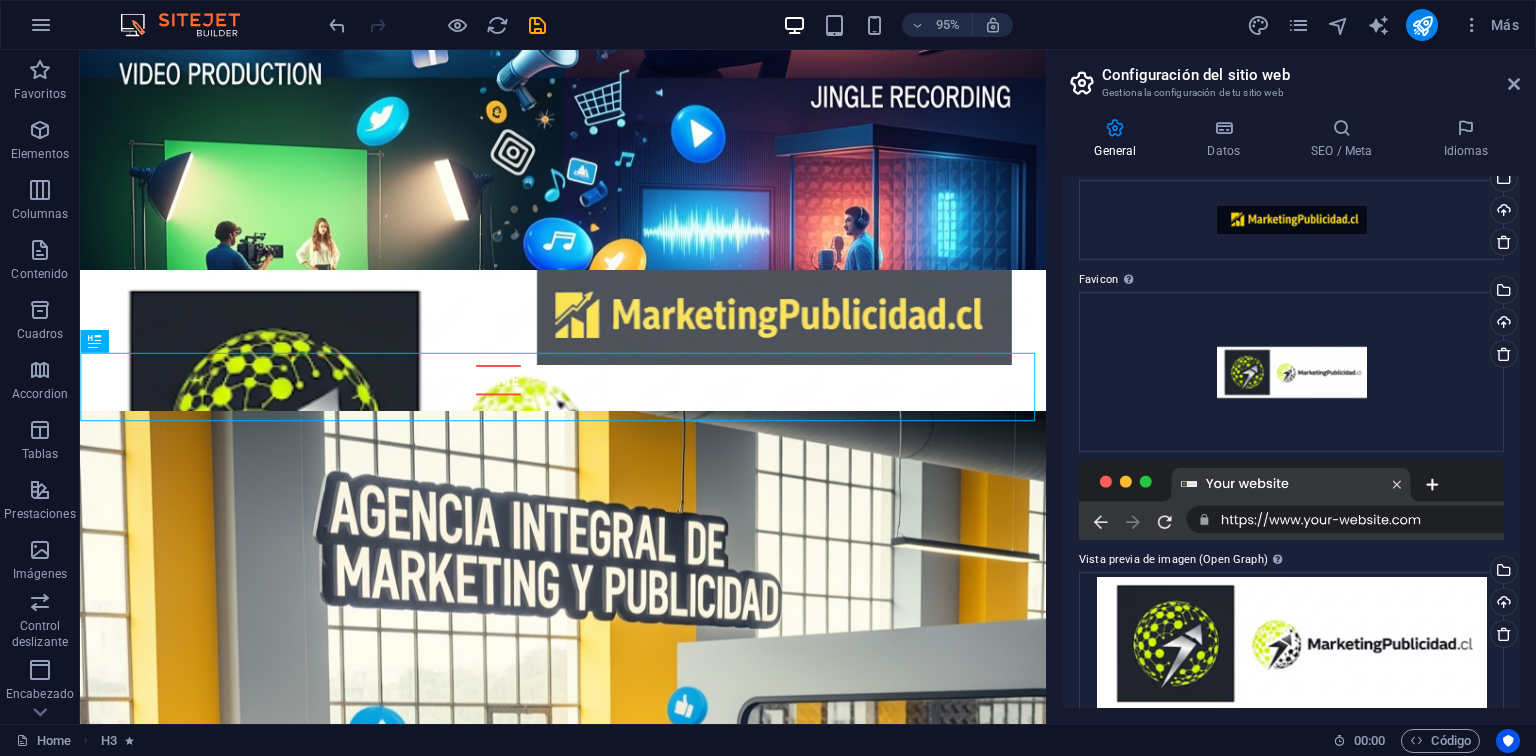 scroll, scrollTop: 114, scrollLeft: 0, axis: vertical 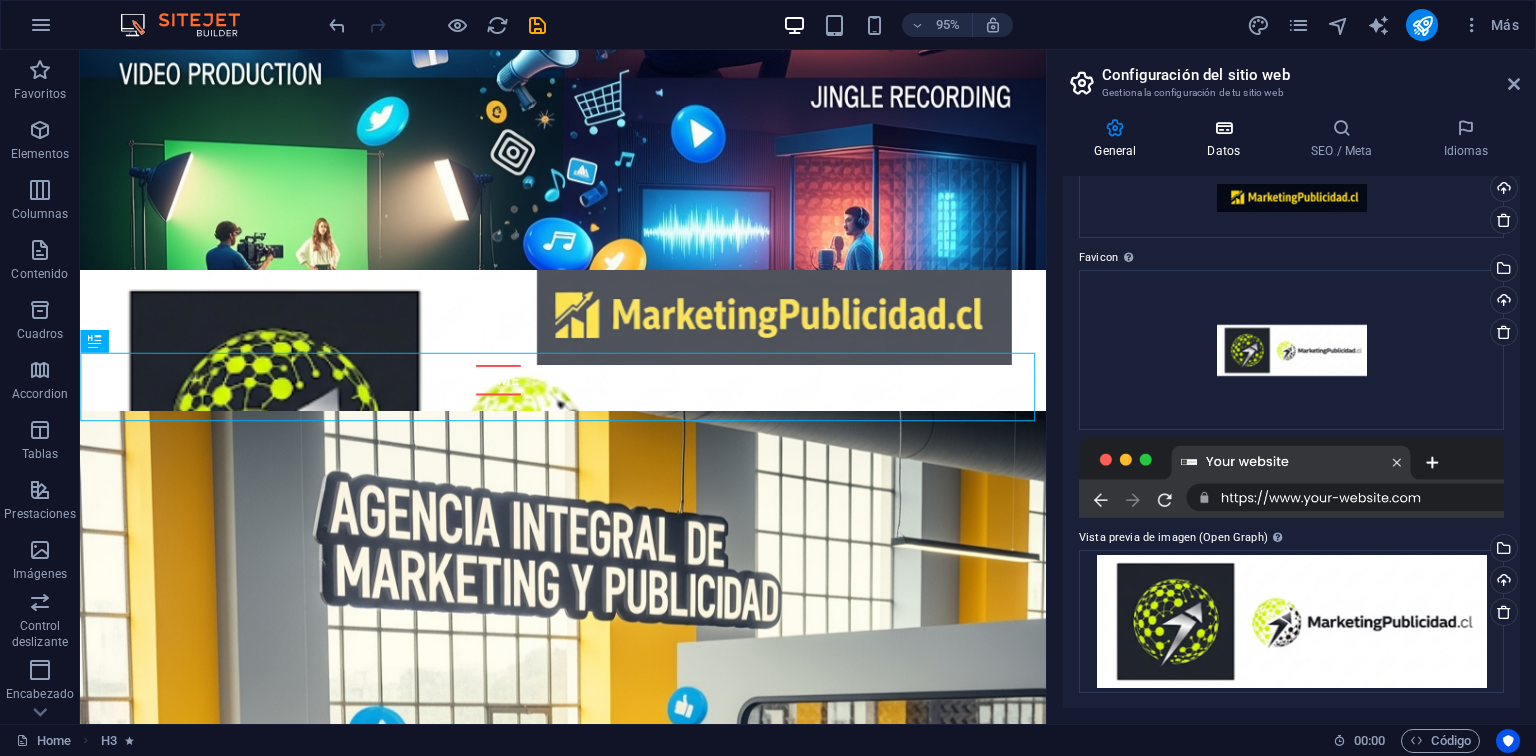 type on "www.marketingpublicidad.cl" 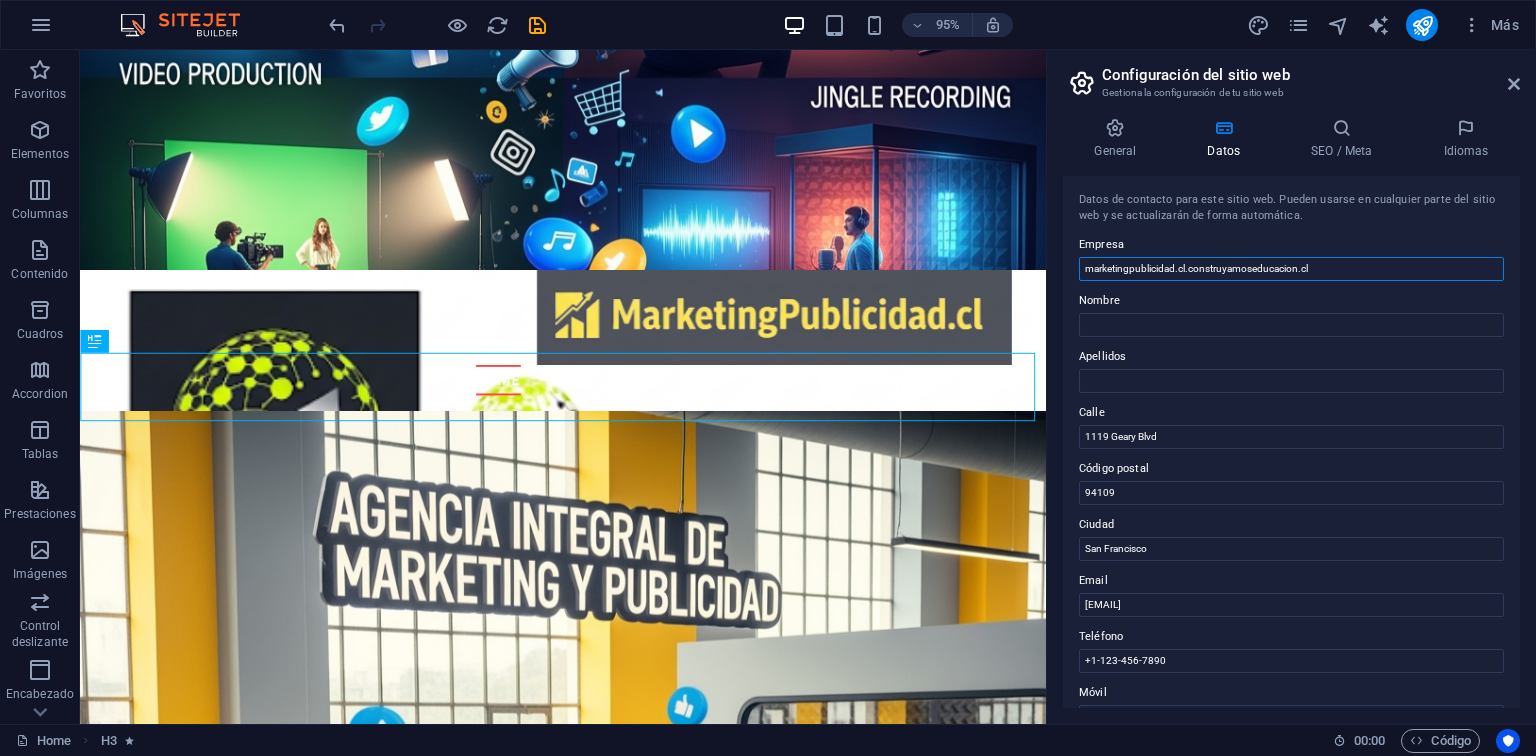 drag, startPoint x: 1330, startPoint y: 267, endPoint x: 1188, endPoint y: 279, distance: 142.50613 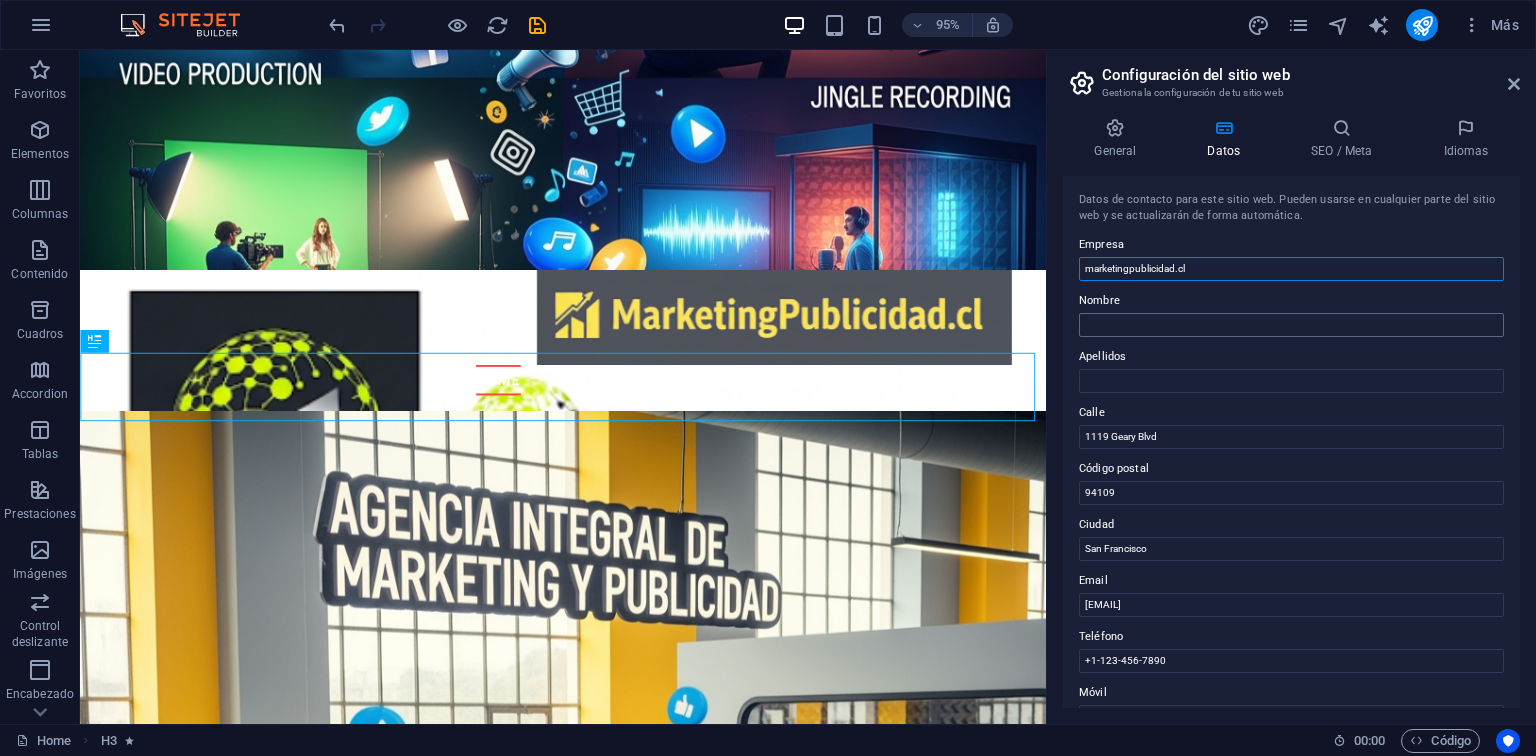 type on "marketingpublicidad.cl" 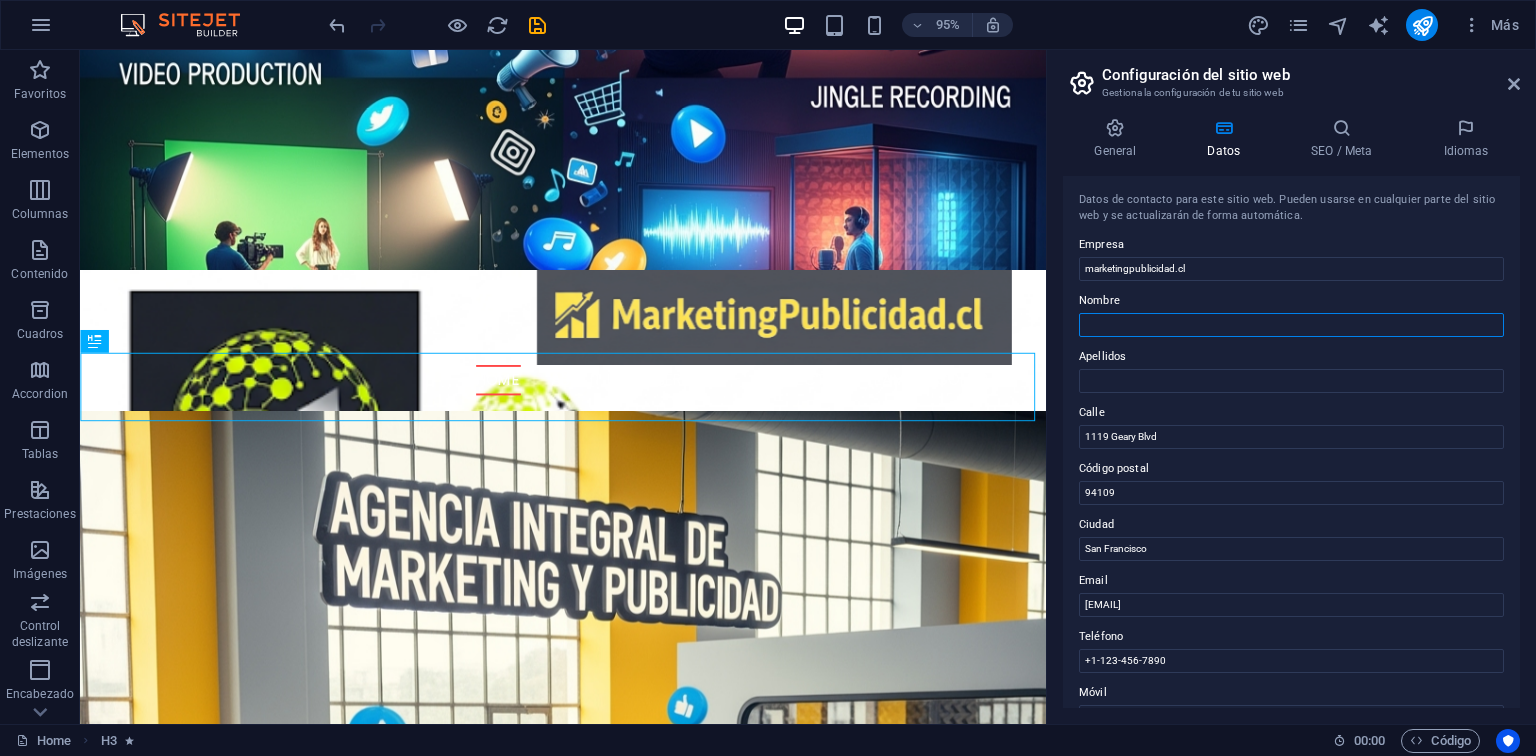 click on "Nombre" at bounding box center (1291, 325) 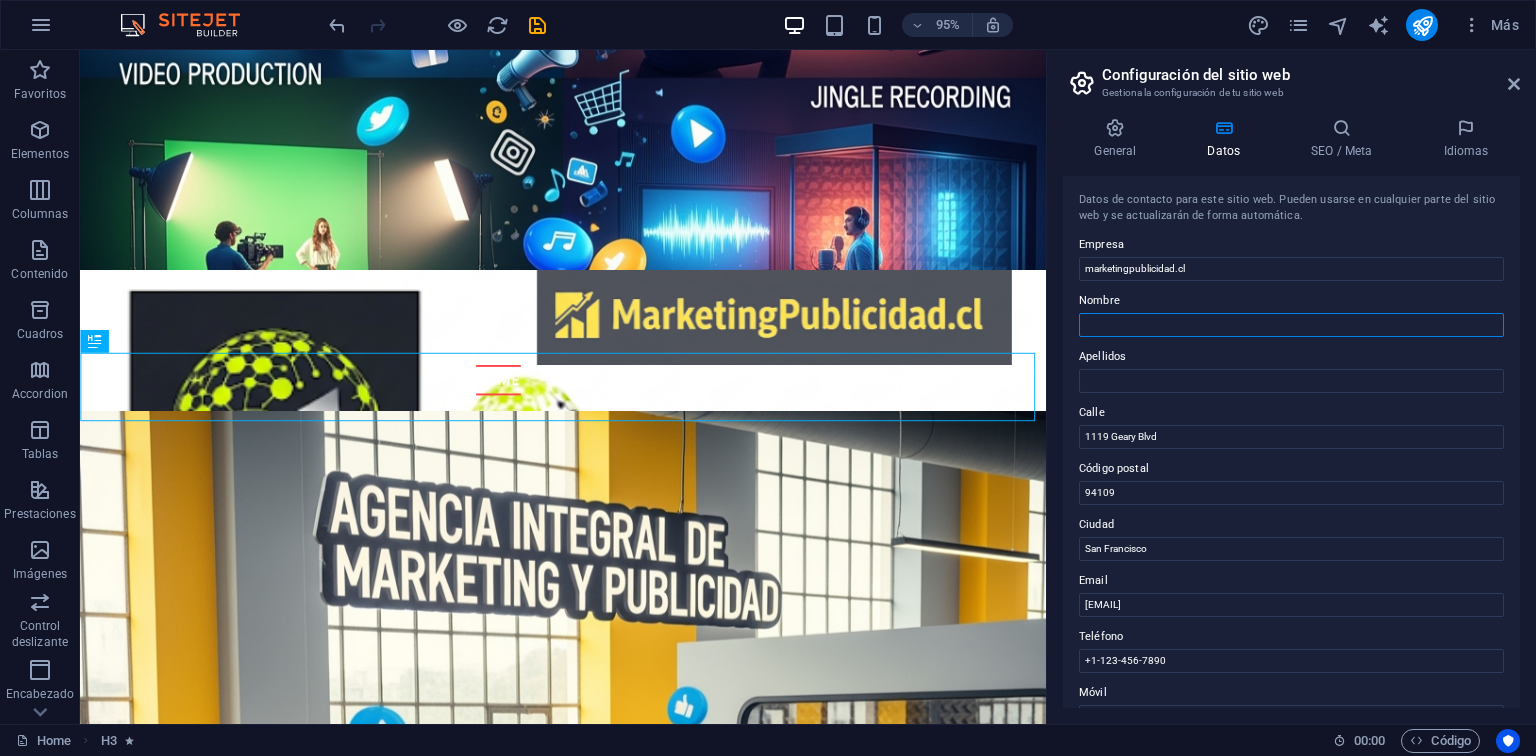 click on "Nombre" at bounding box center (1291, 325) 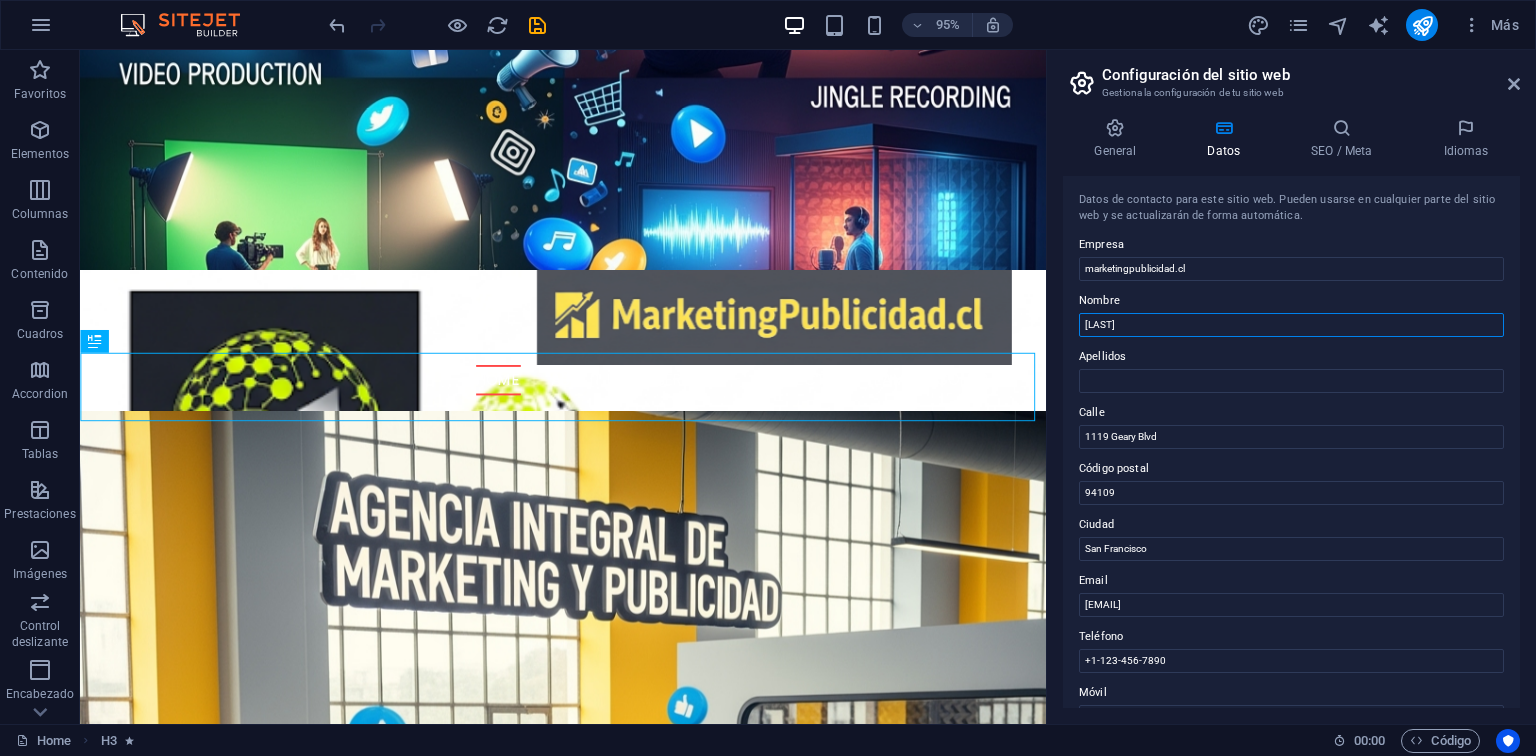 type on "[LAST]" 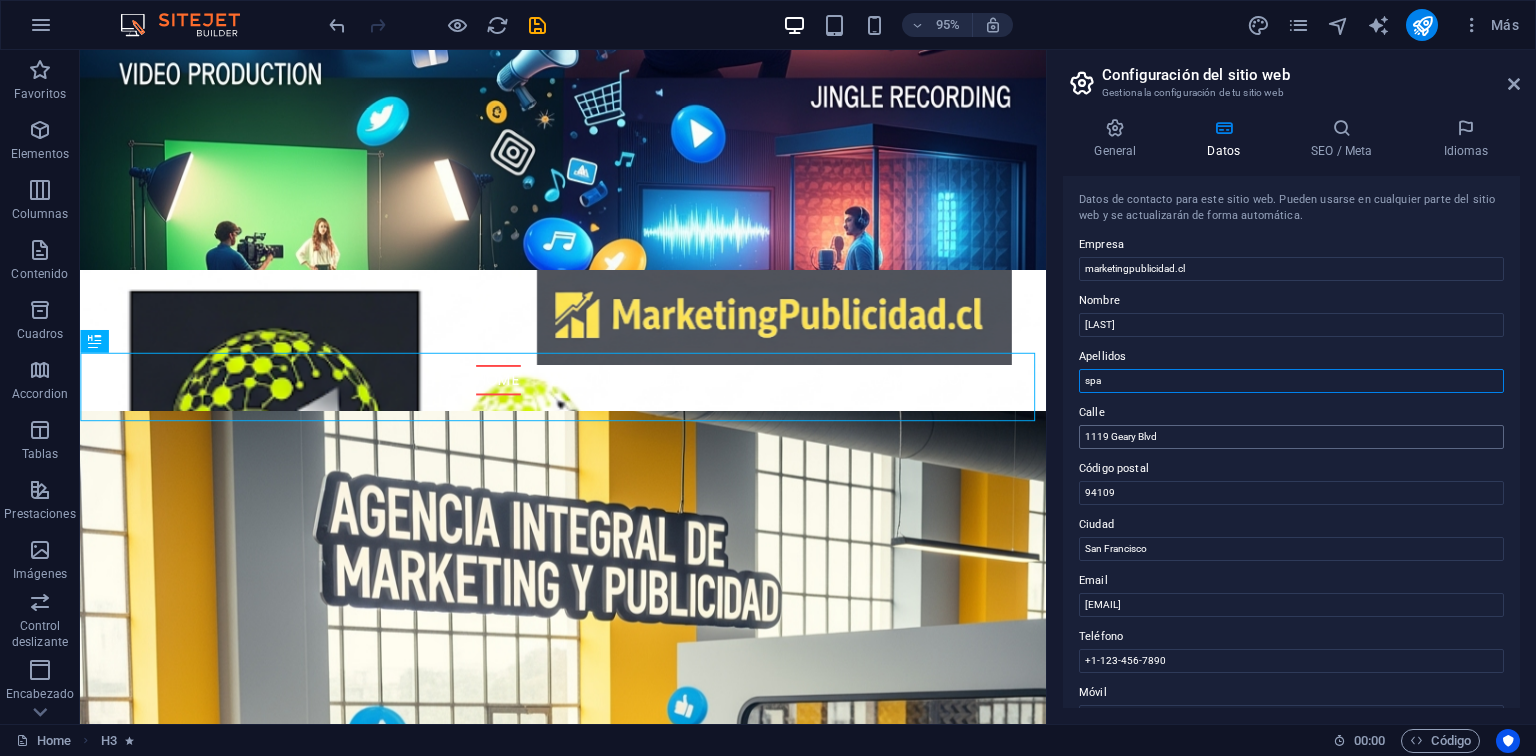 type on "spa" 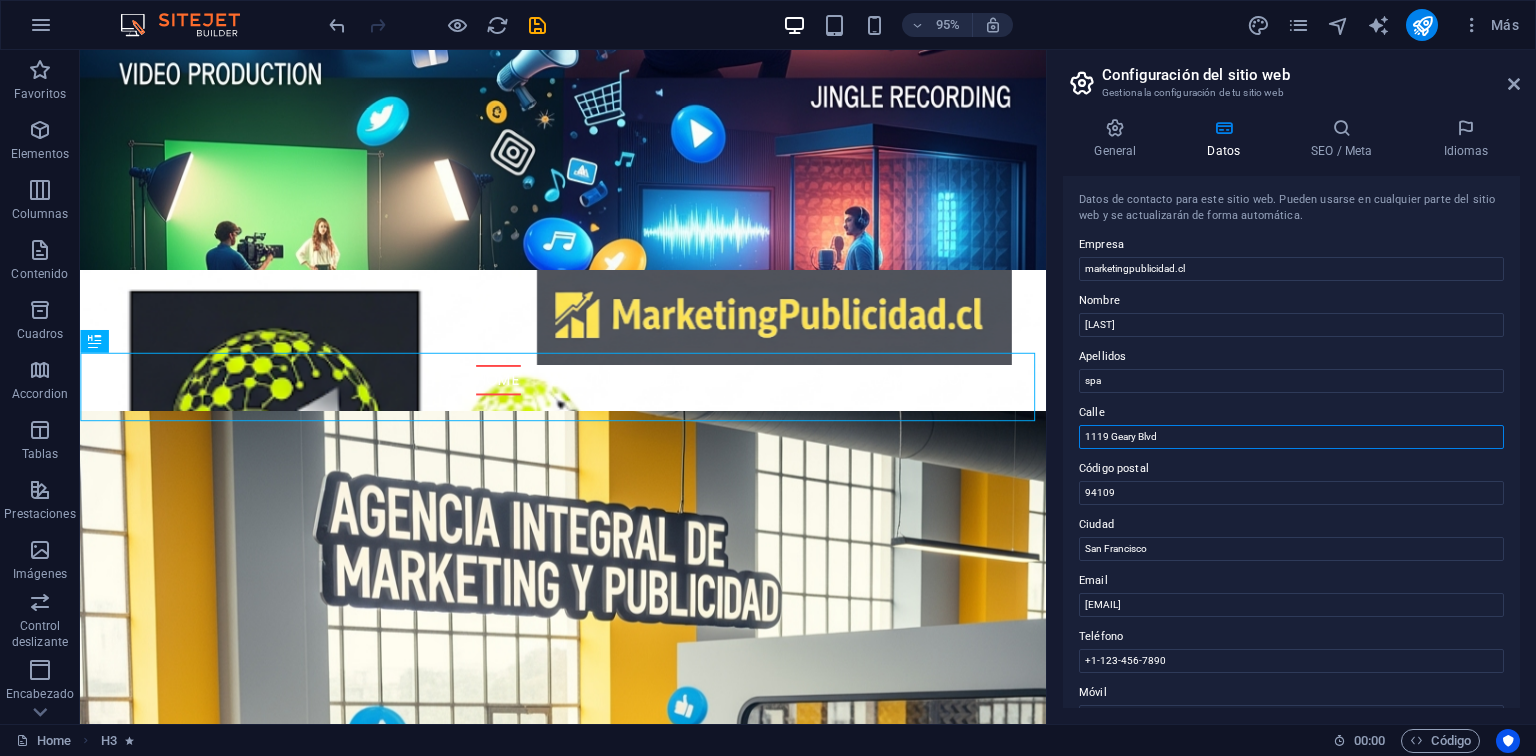 drag, startPoint x: 1168, startPoint y: 438, endPoint x: 1067, endPoint y: 436, distance: 101.0198 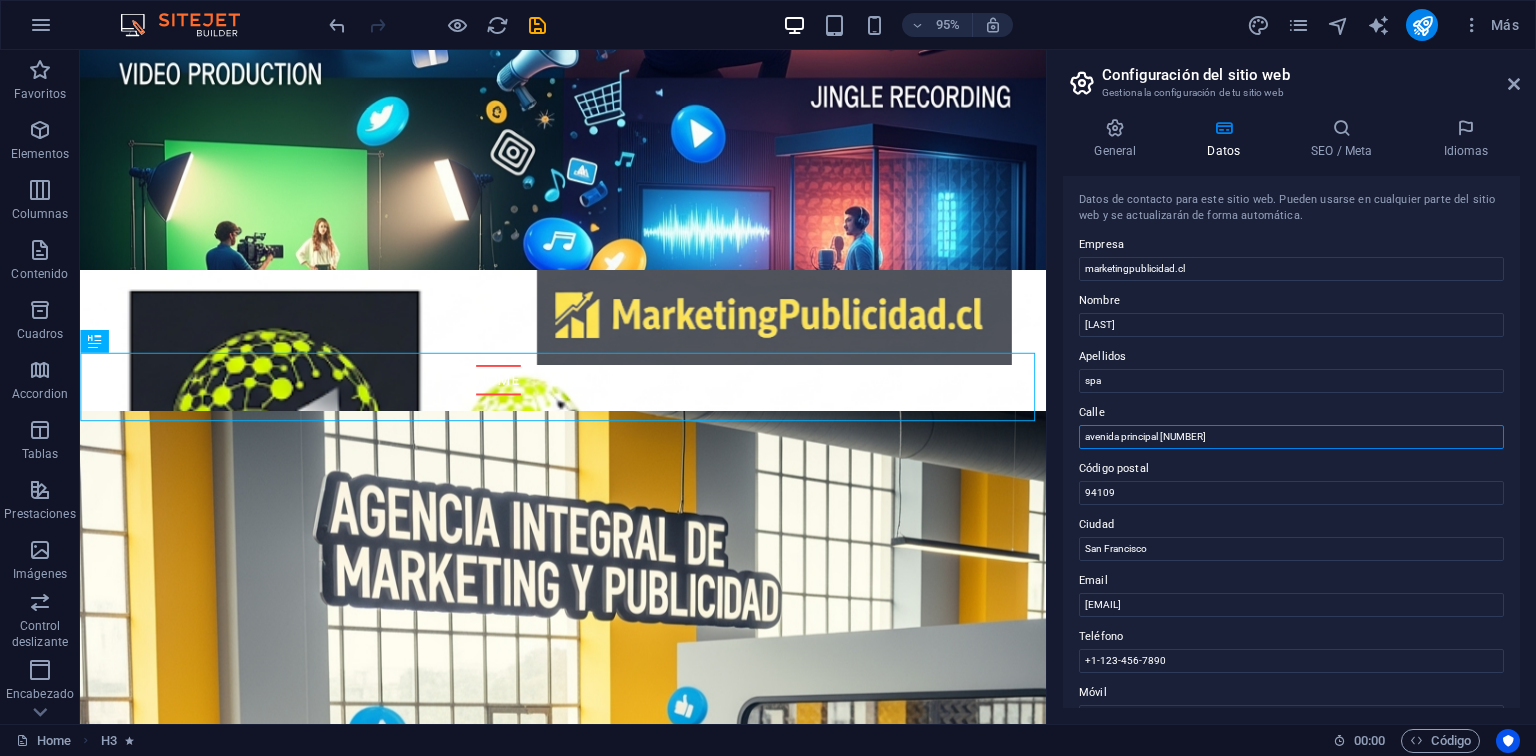 click on "avenida principal [NUMBER]" at bounding box center [1291, 437] 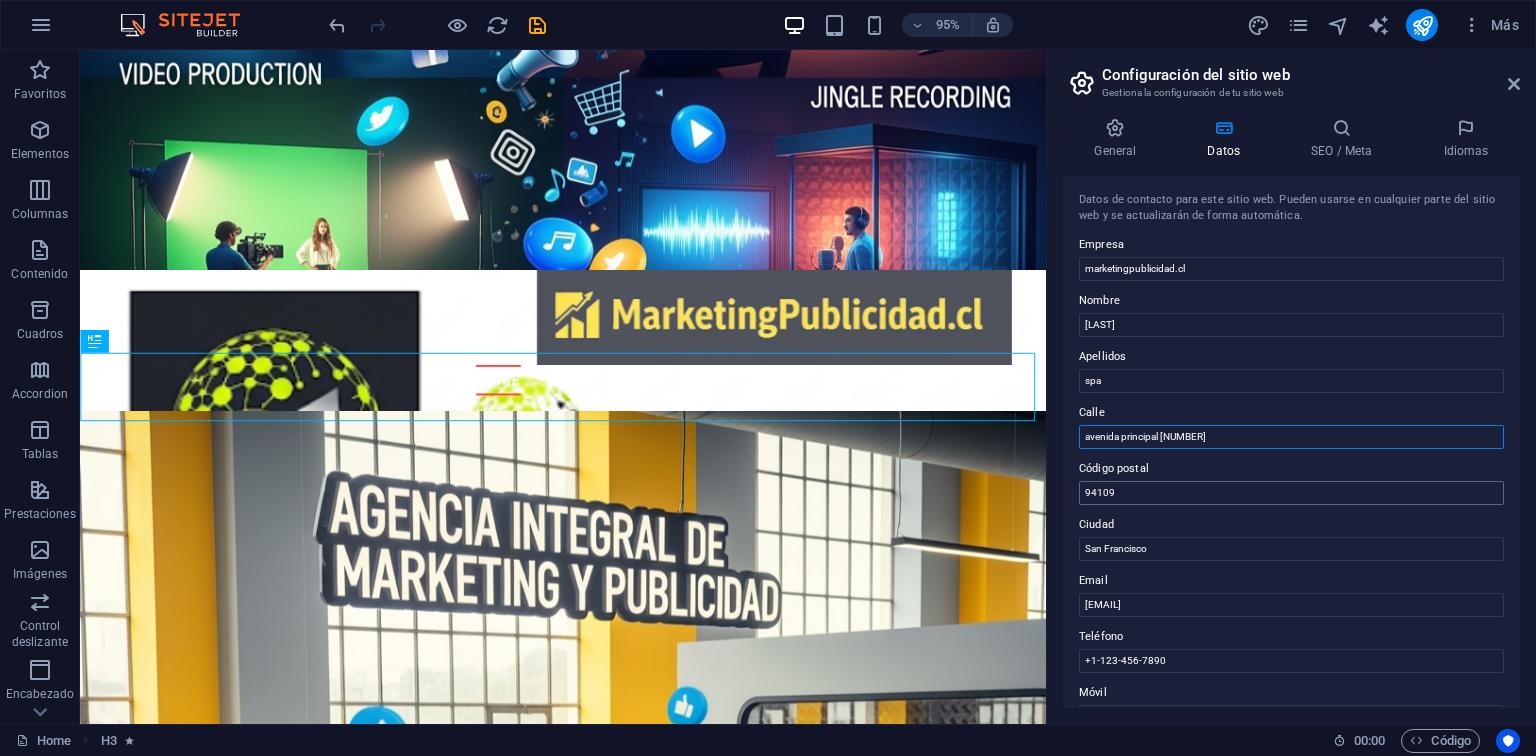 type on "avenida principal [NUMBER]" 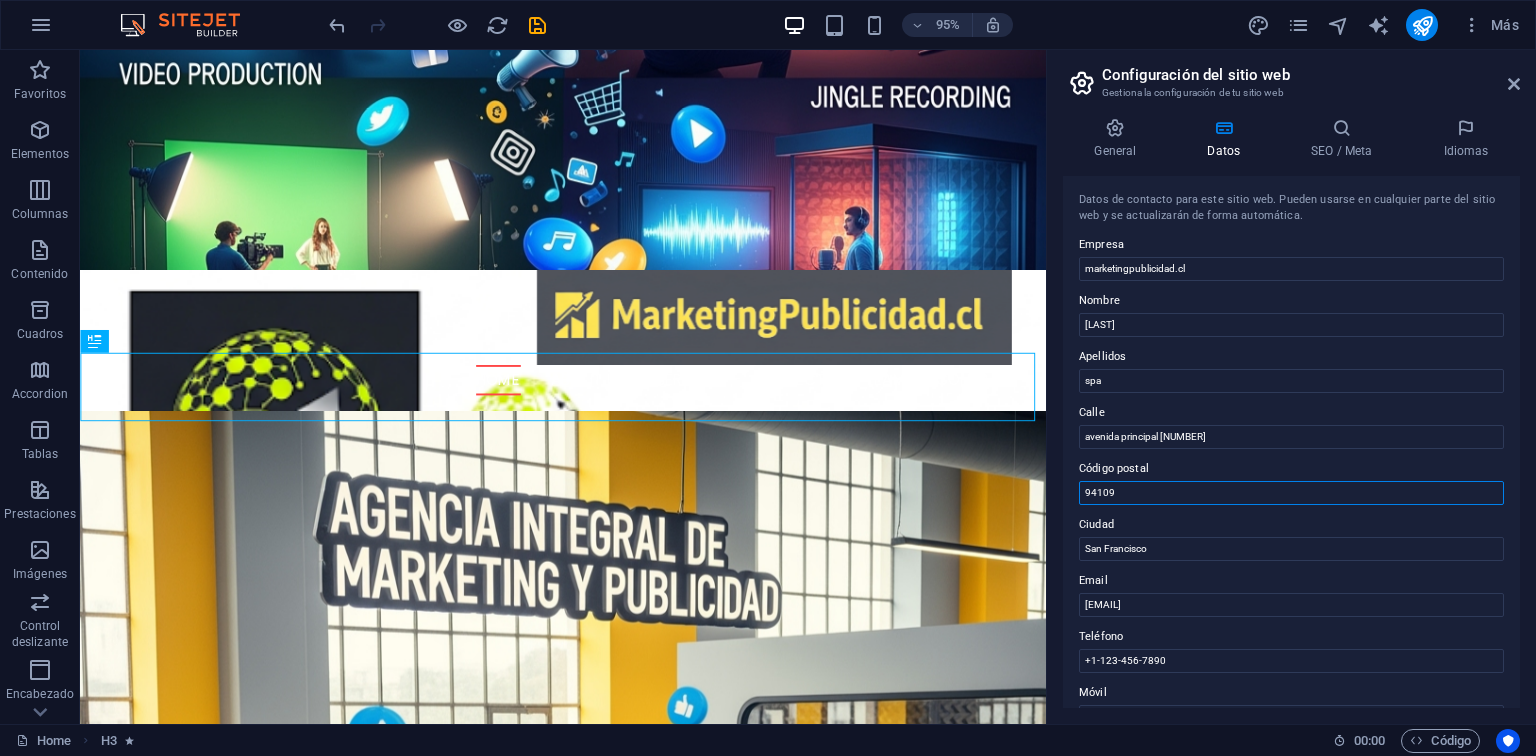 click on "94109" at bounding box center (1291, 493) 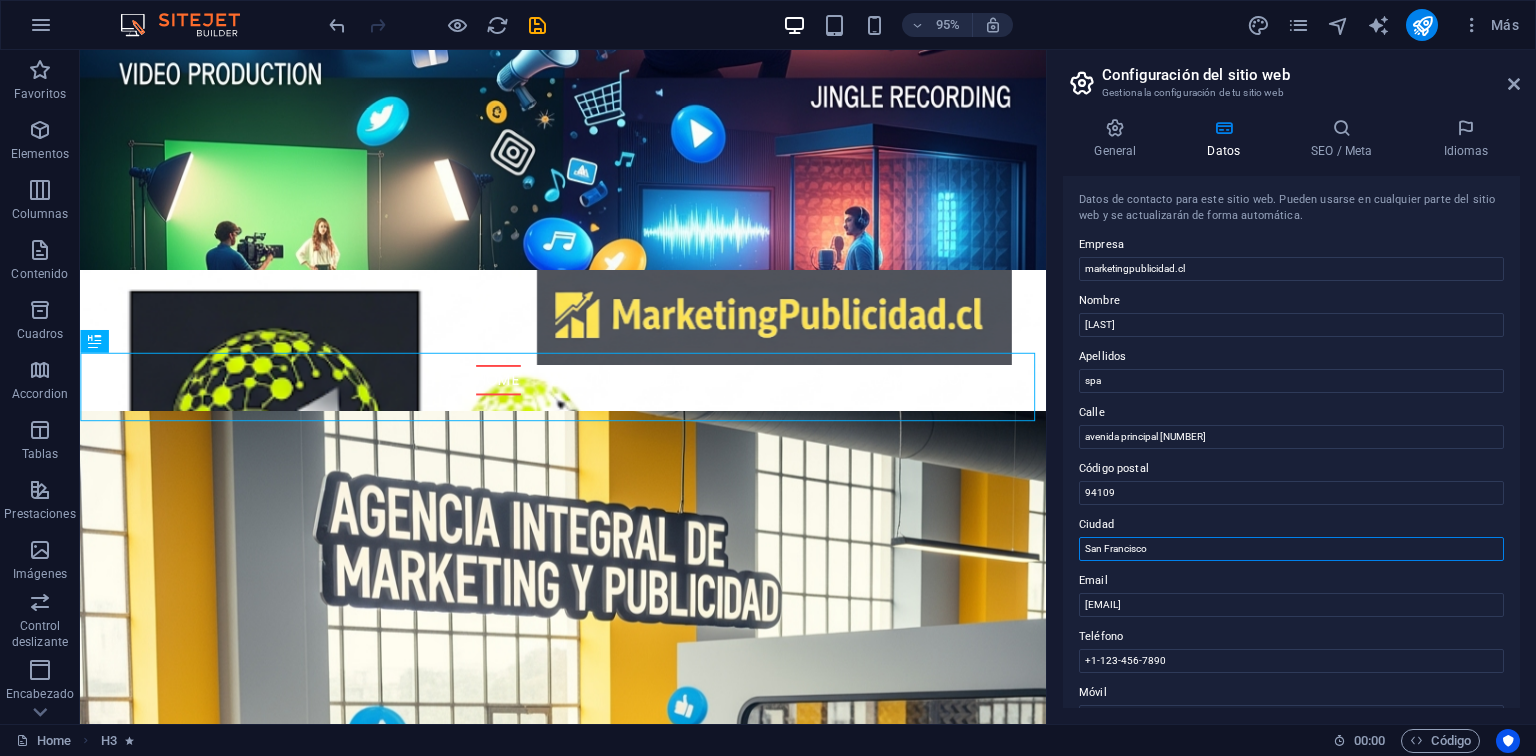 drag, startPoint x: 1158, startPoint y: 551, endPoint x: 1069, endPoint y: 544, distance: 89.27486 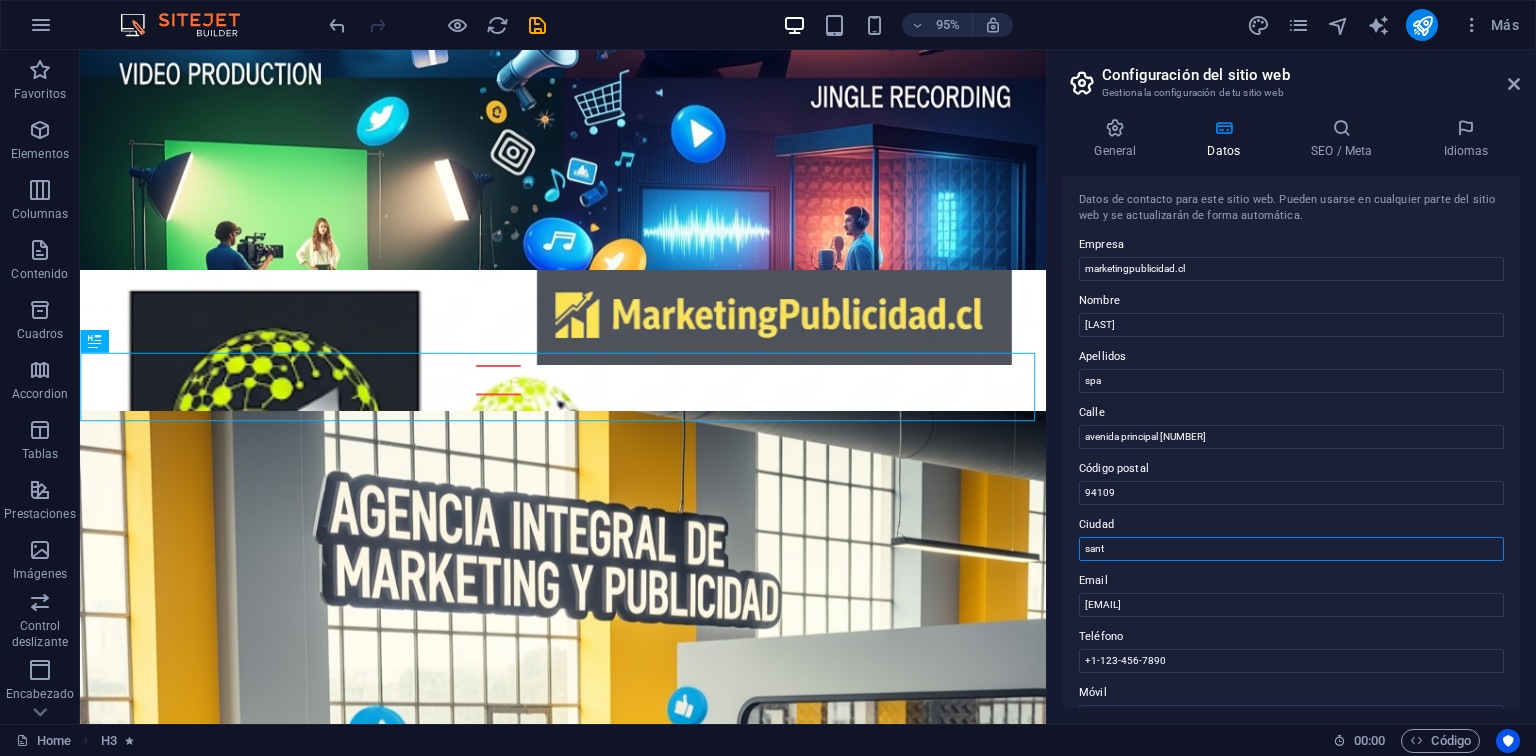 type on "[CITY]" 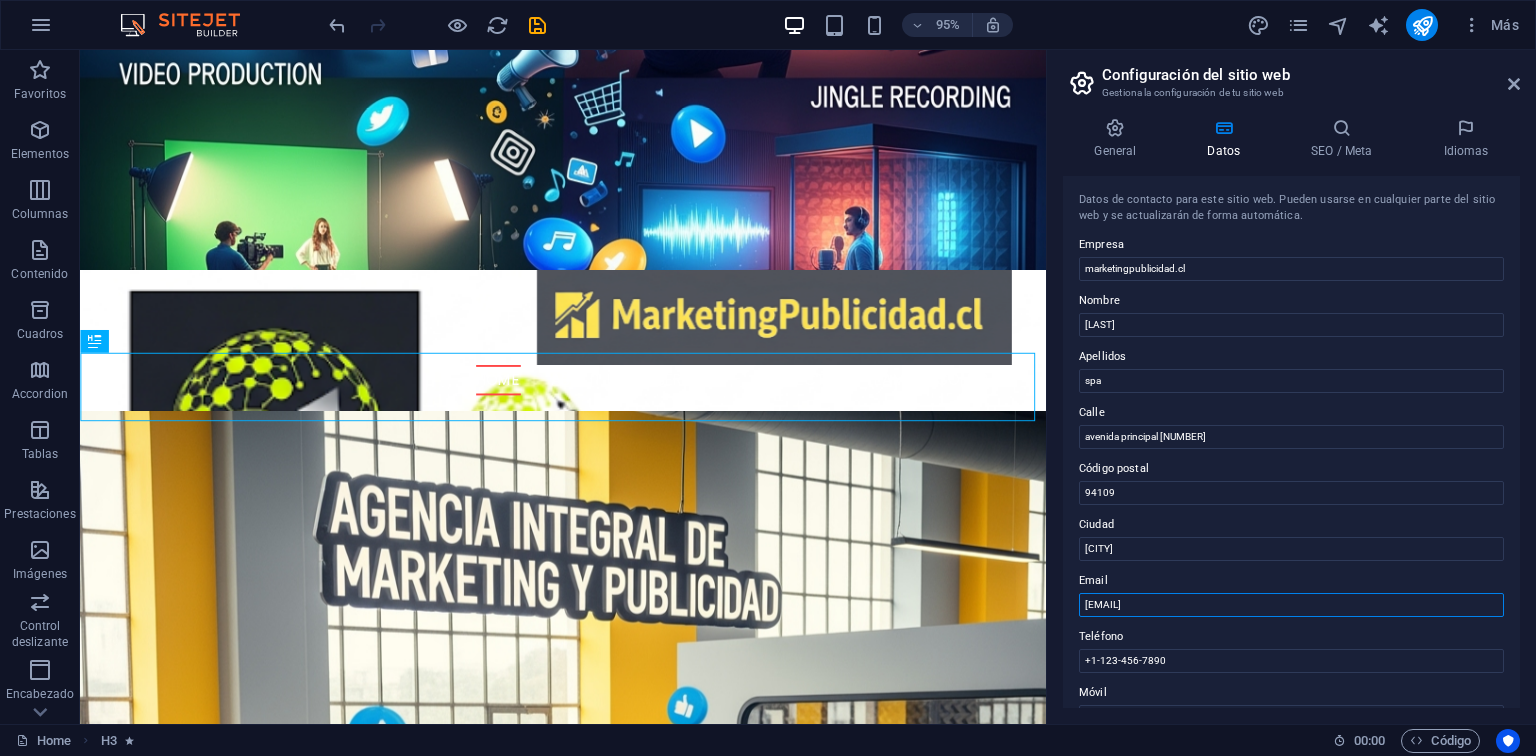 drag, startPoint x: 1326, startPoint y: 601, endPoint x: 1071, endPoint y: 612, distance: 255.23715 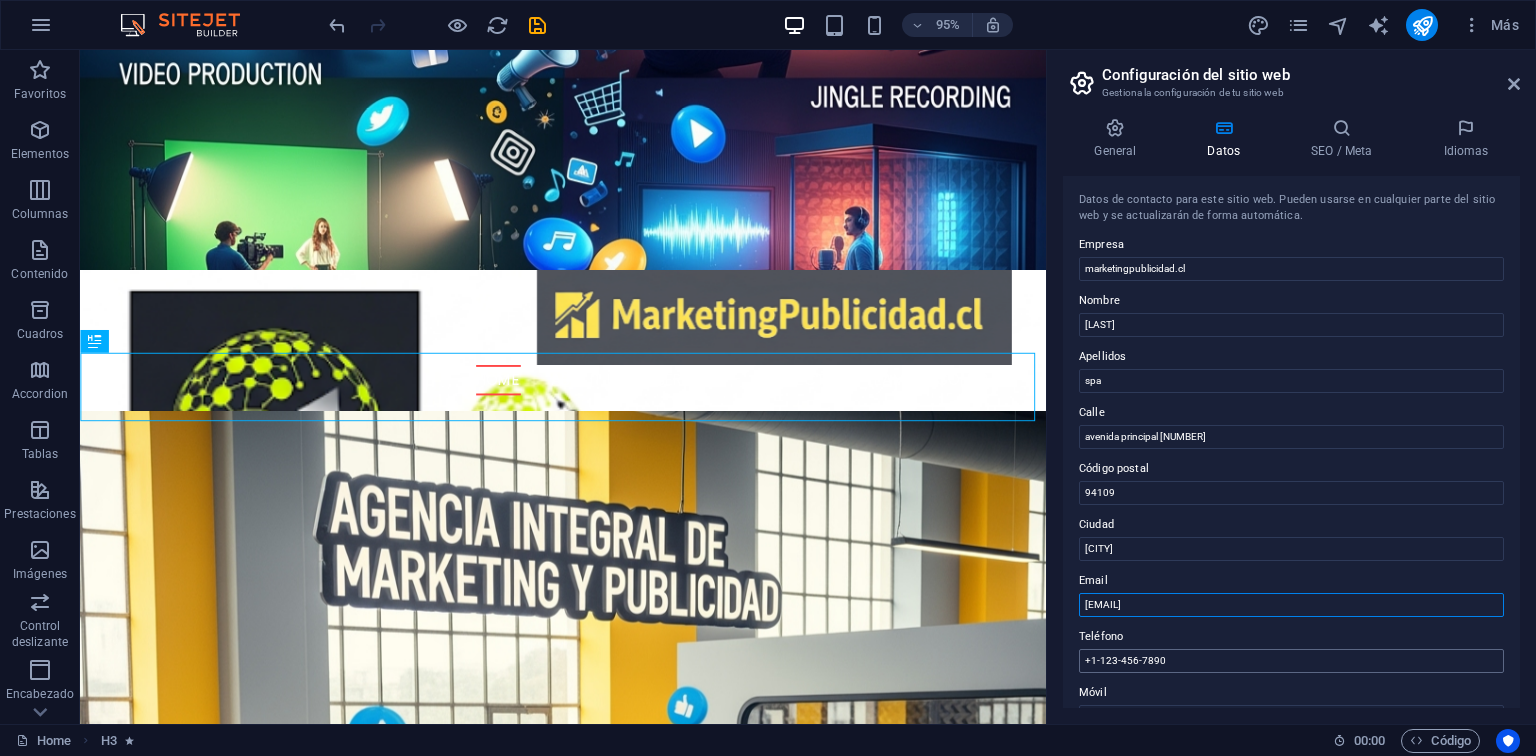 scroll, scrollTop: 0, scrollLeft: 0, axis: both 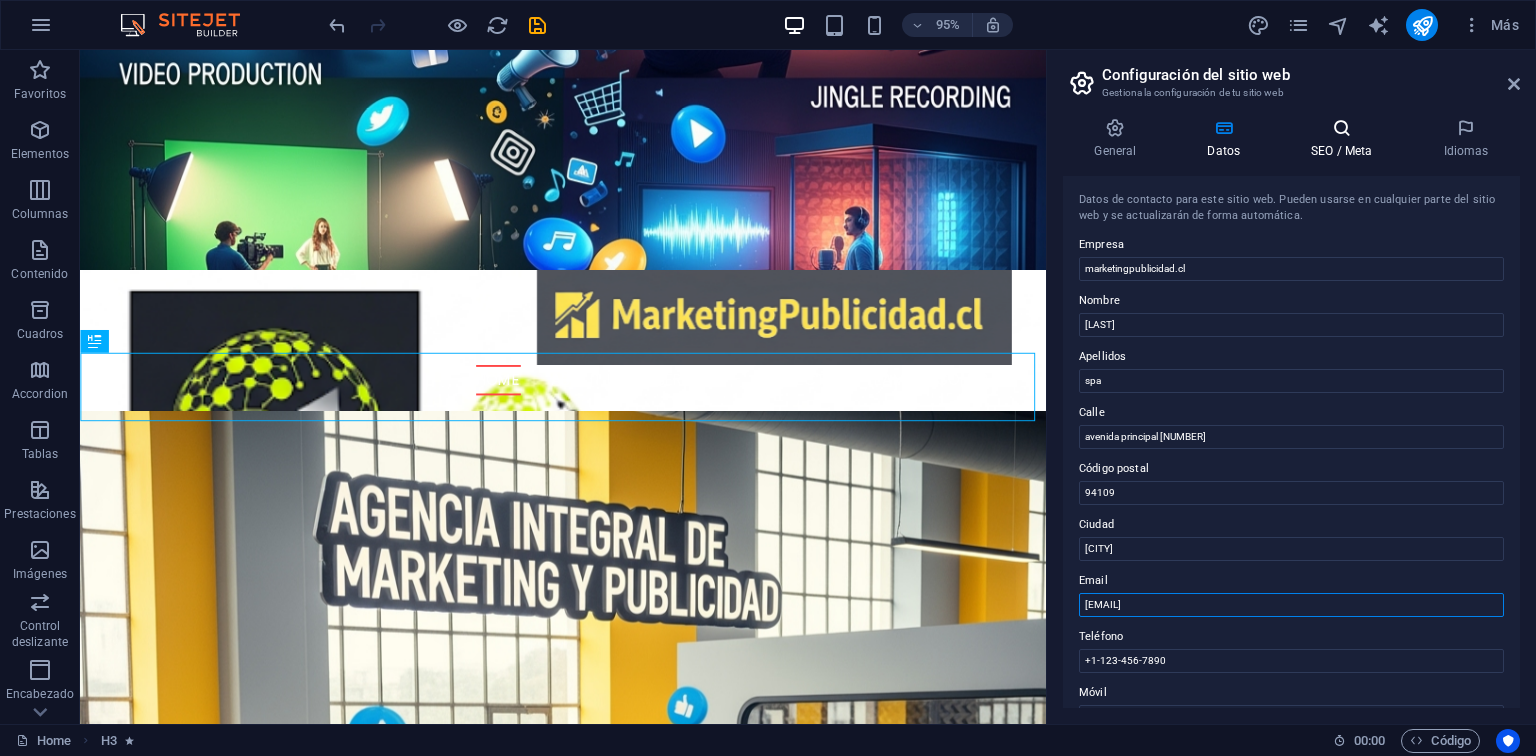 type on "[EMAIL]" 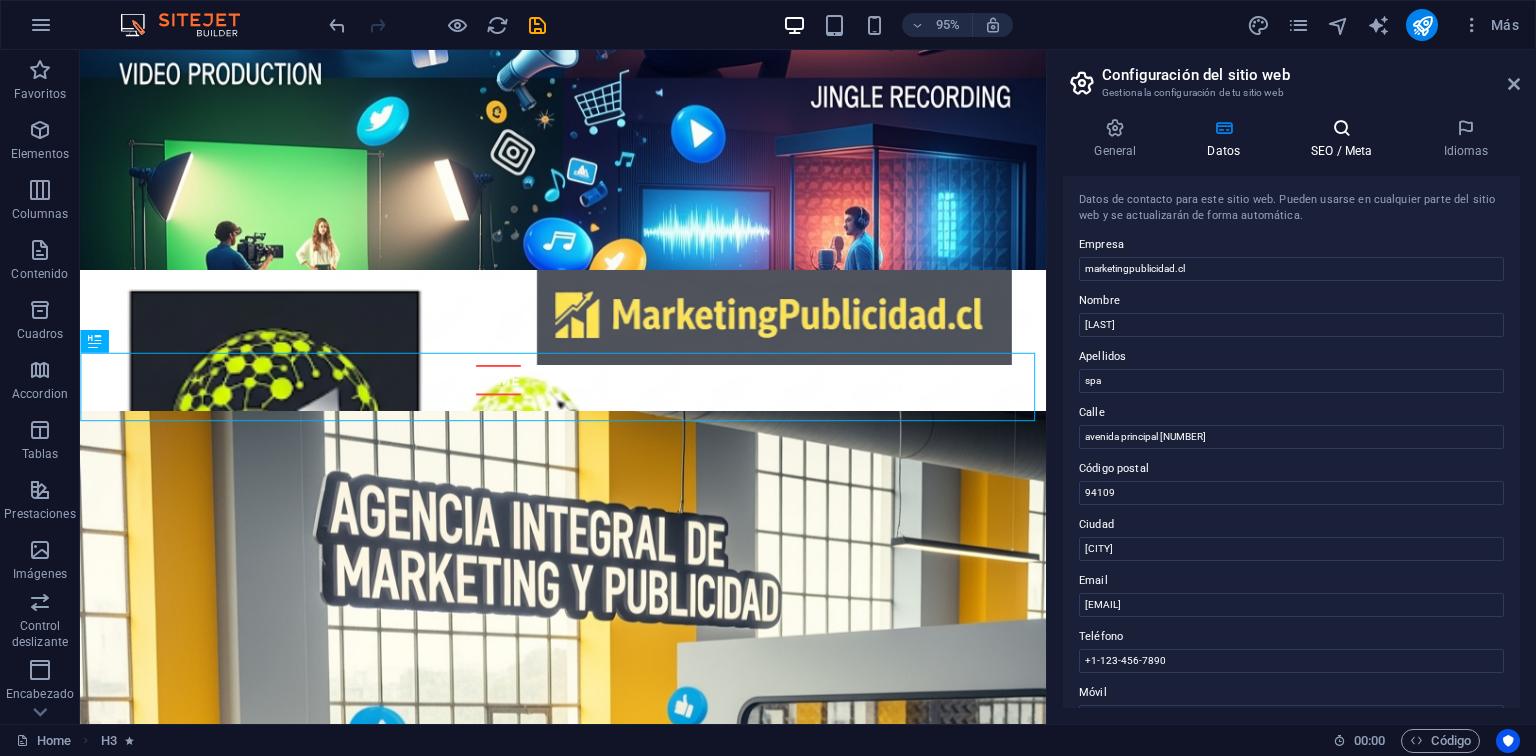 click at bounding box center (1342, 128) 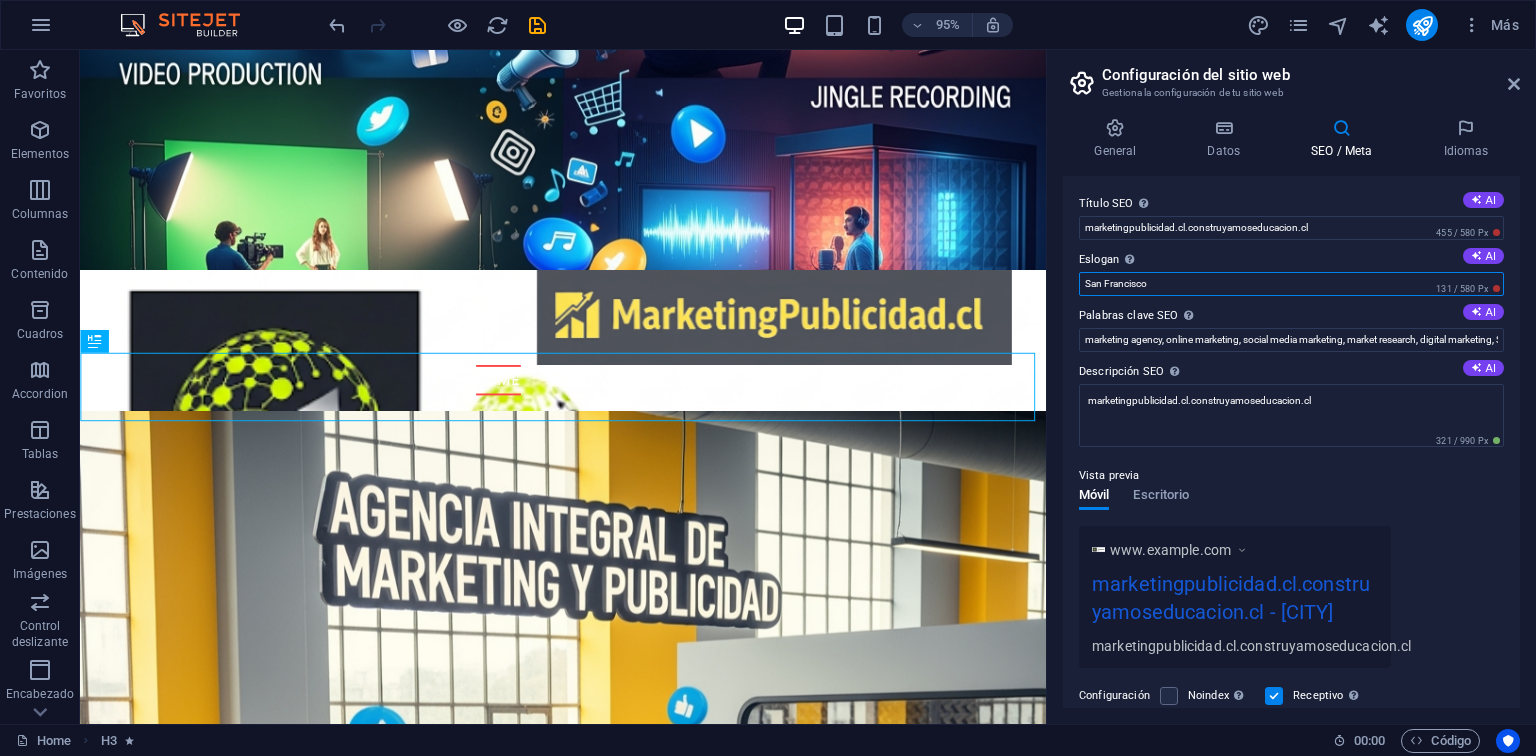 click on "San Francisco" at bounding box center [1291, 284] 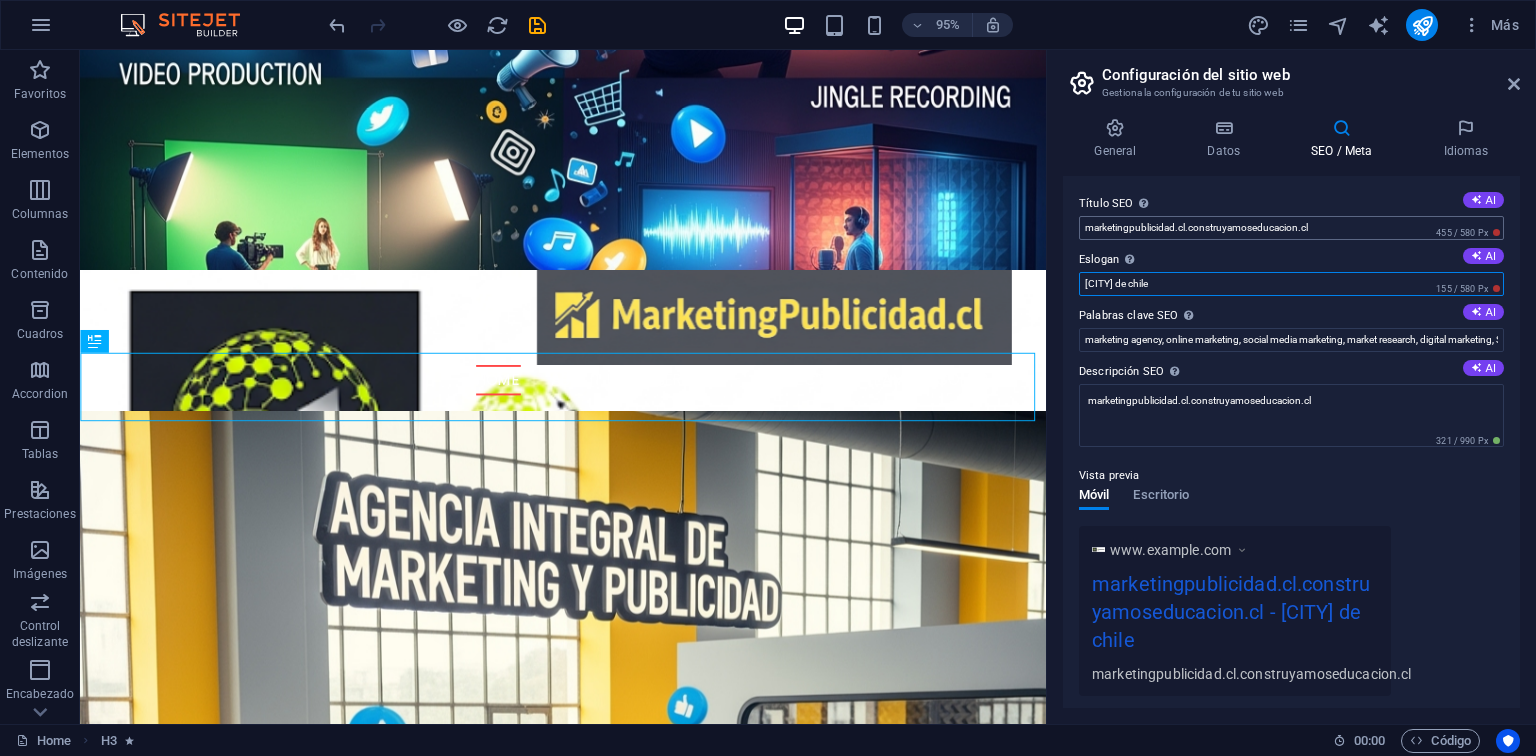 type on "[CITY] de chile" 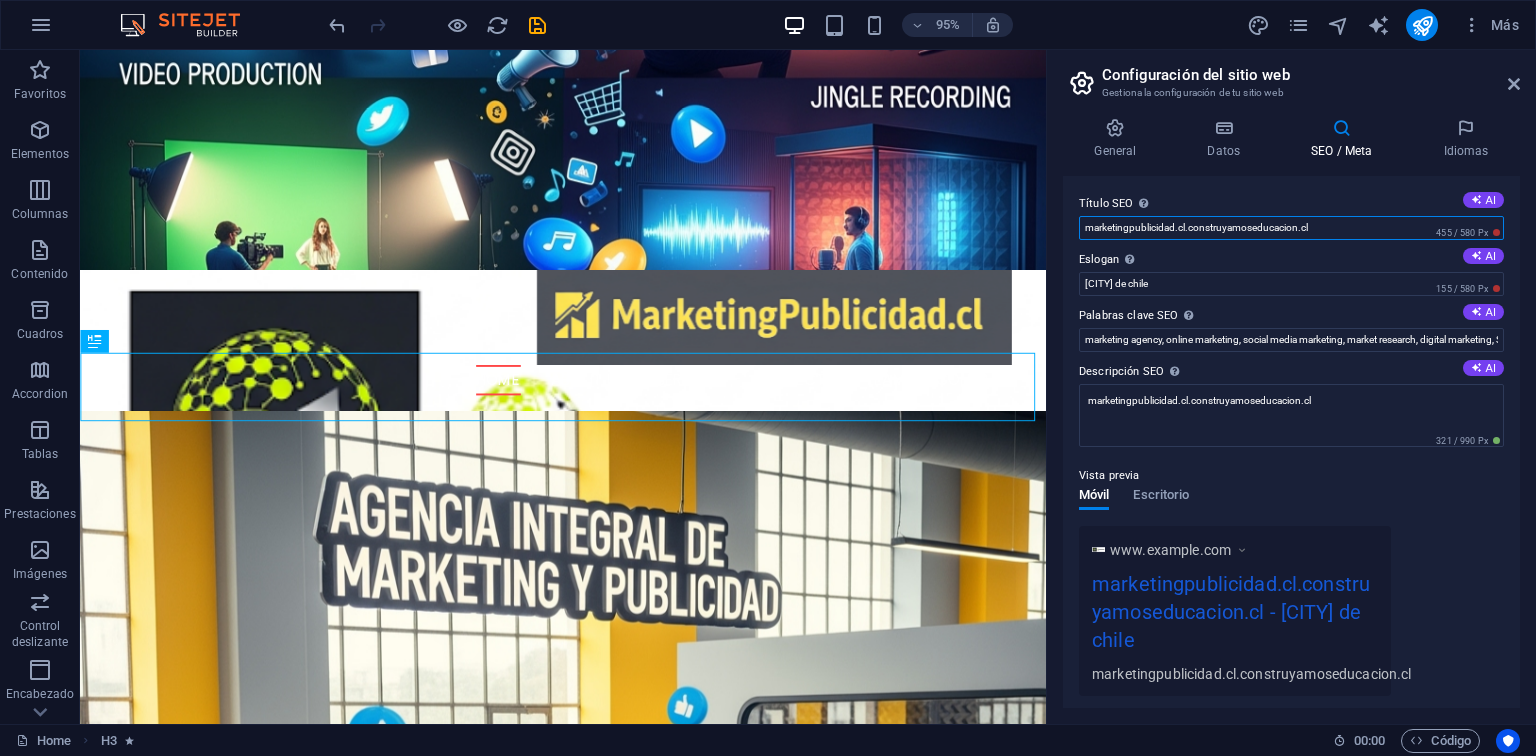 drag, startPoint x: 1372, startPoint y: 221, endPoint x: 1192, endPoint y: 224, distance: 180.025 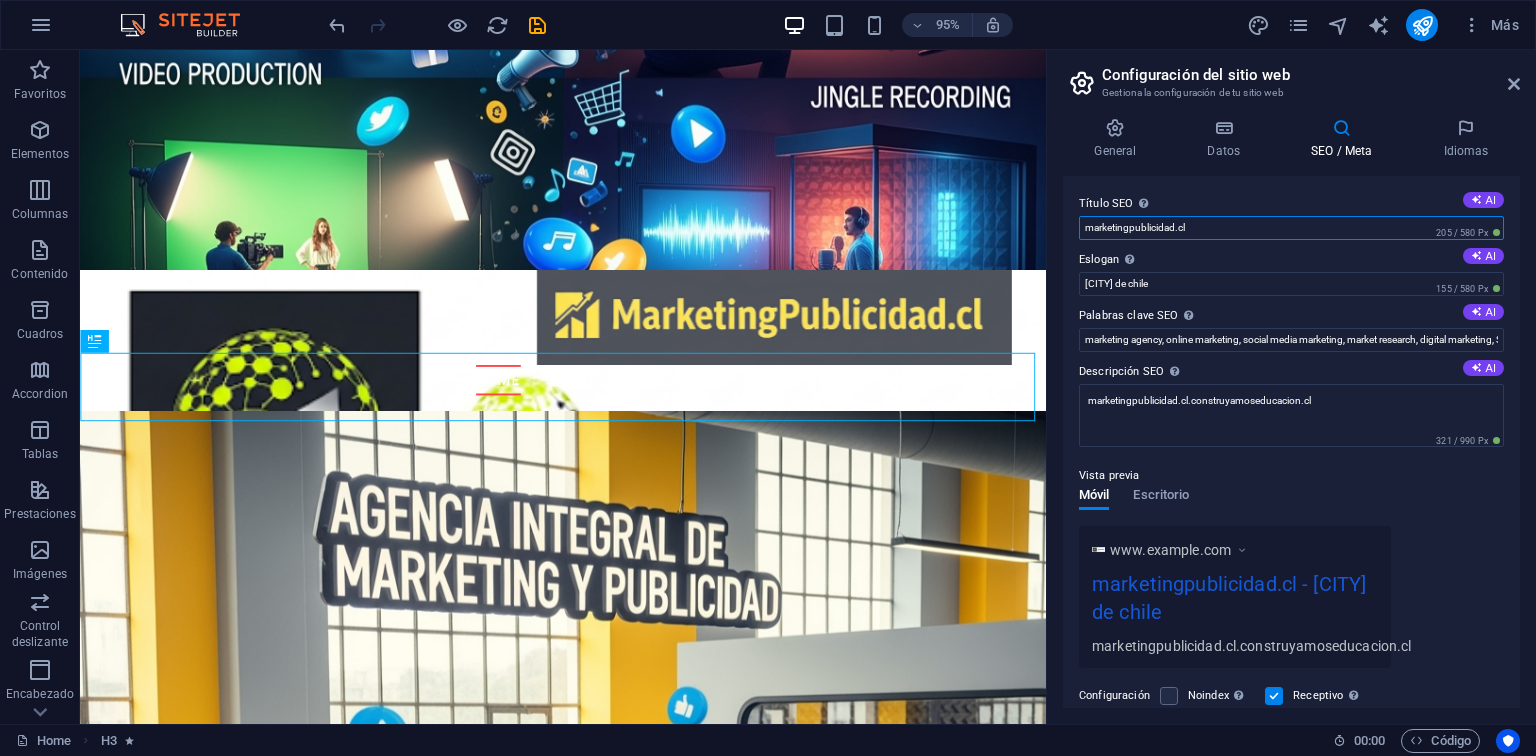 click on "marketingpublicidad.cl" at bounding box center (1291, 228) 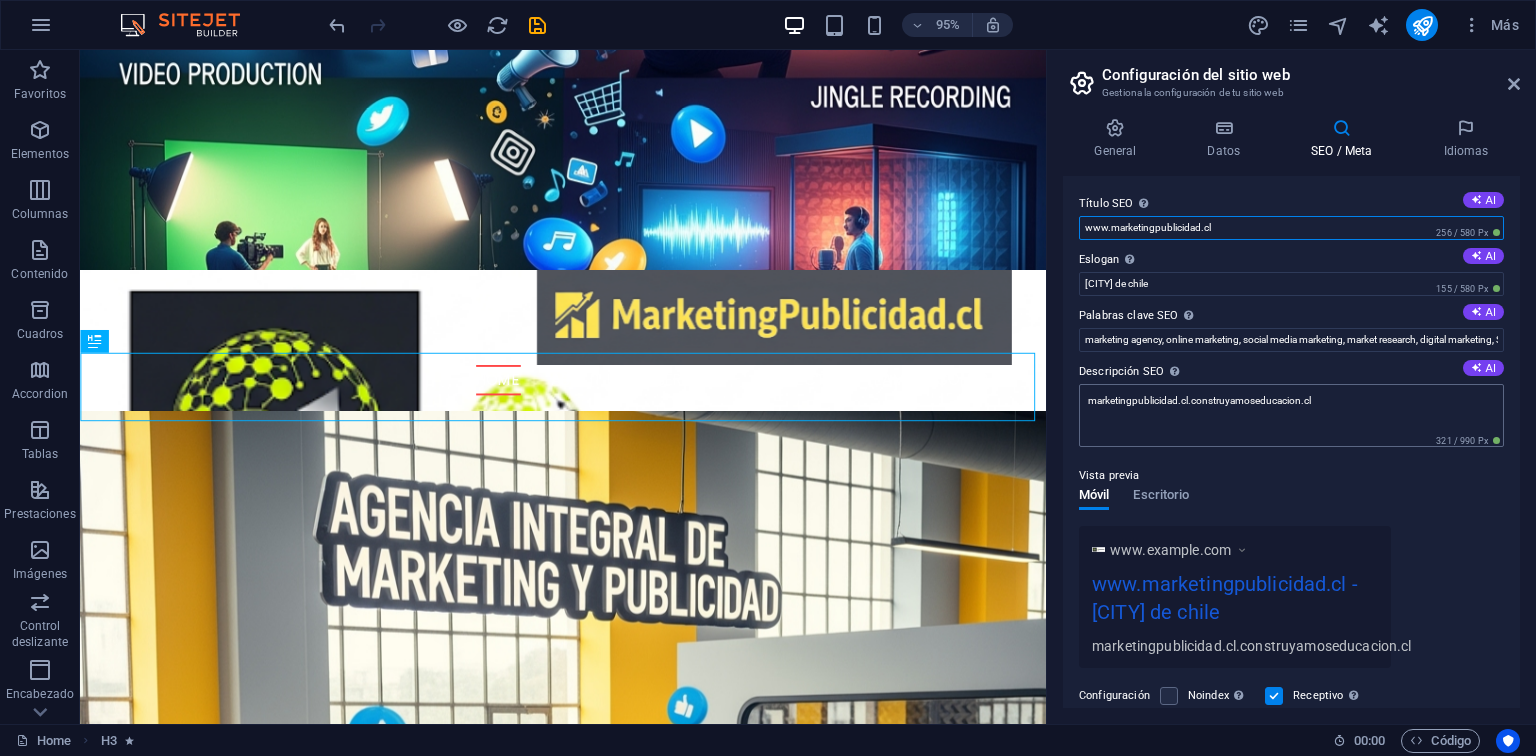 type on "www.marketingpublicidad.cl" 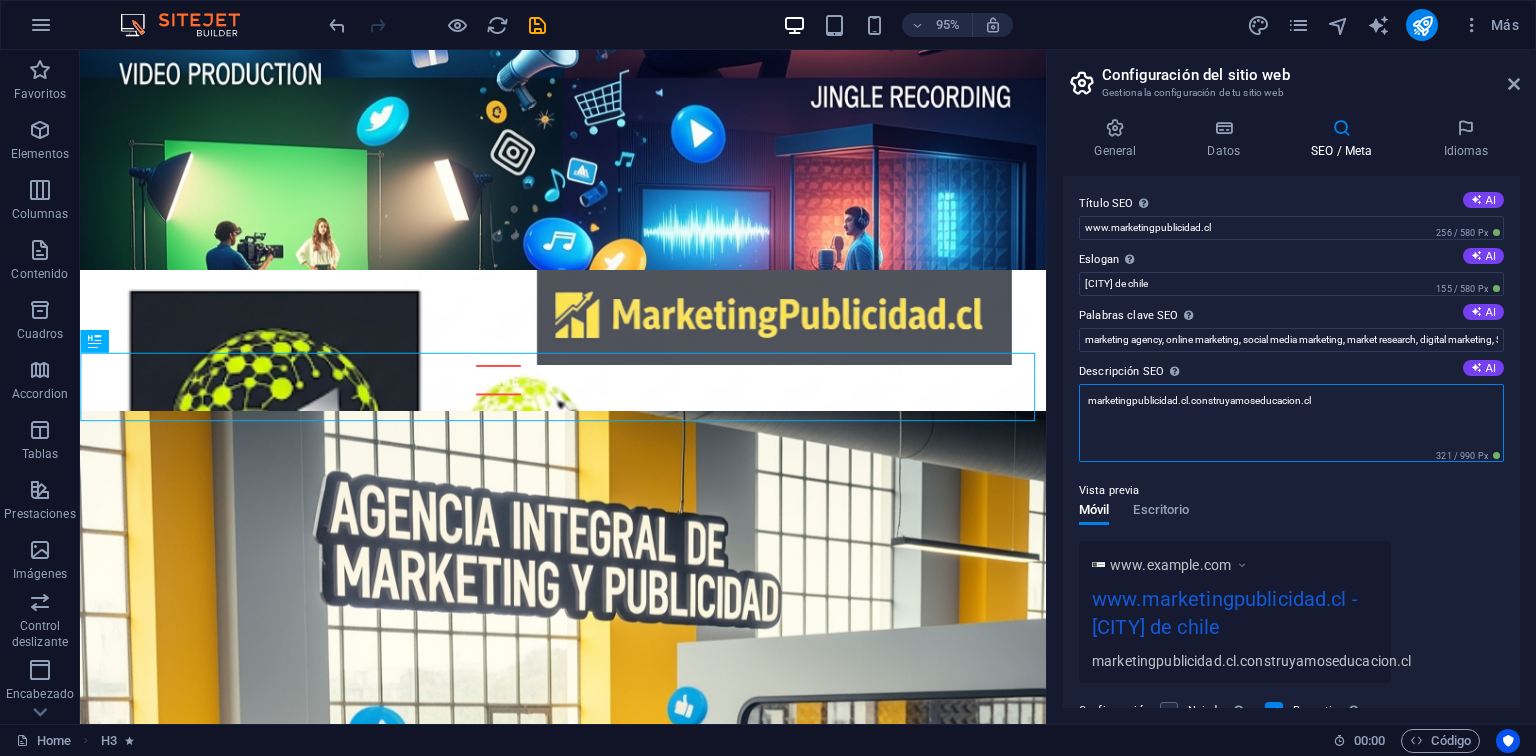 drag, startPoint x: 1367, startPoint y: 409, endPoint x: 1194, endPoint y: 424, distance: 173.64908 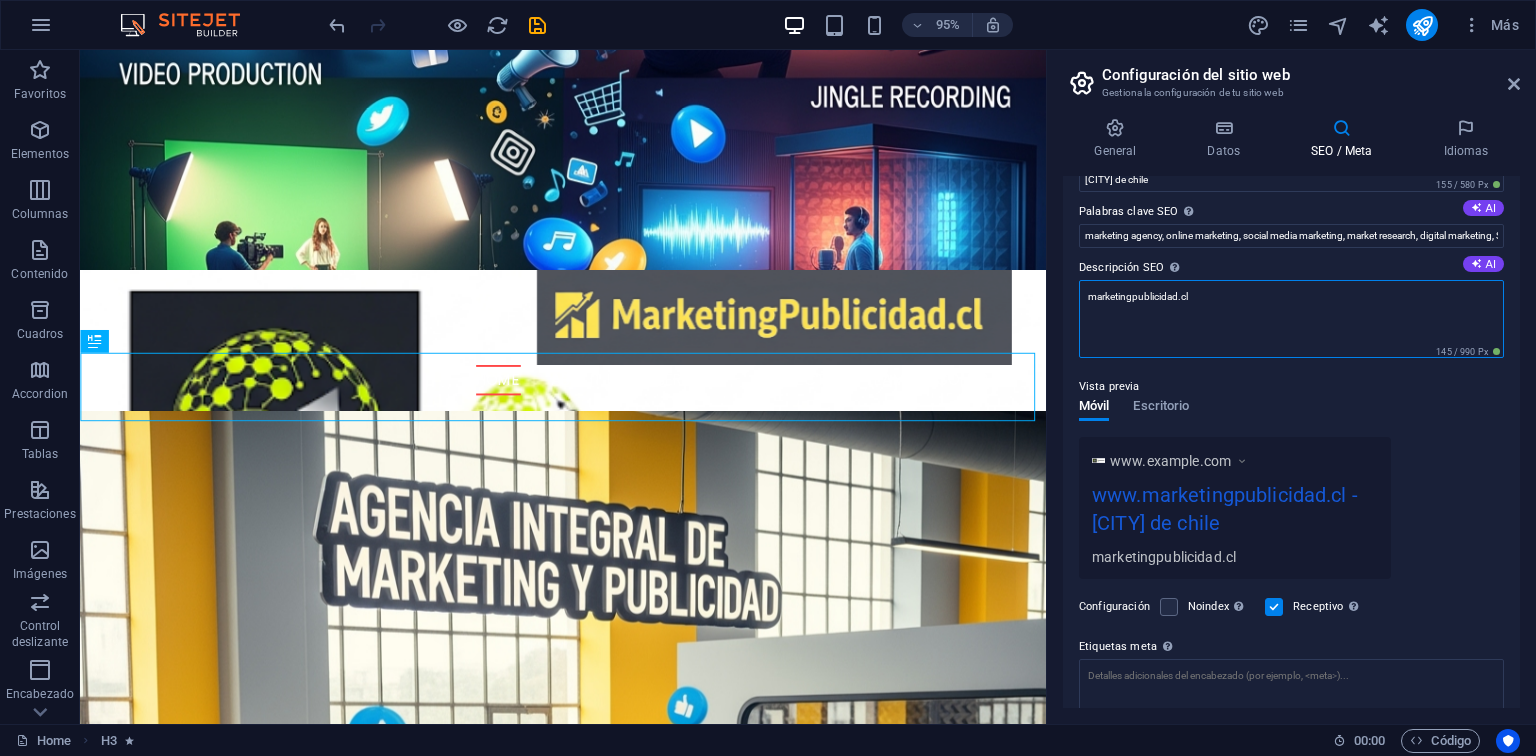 scroll, scrollTop: 0, scrollLeft: 0, axis: both 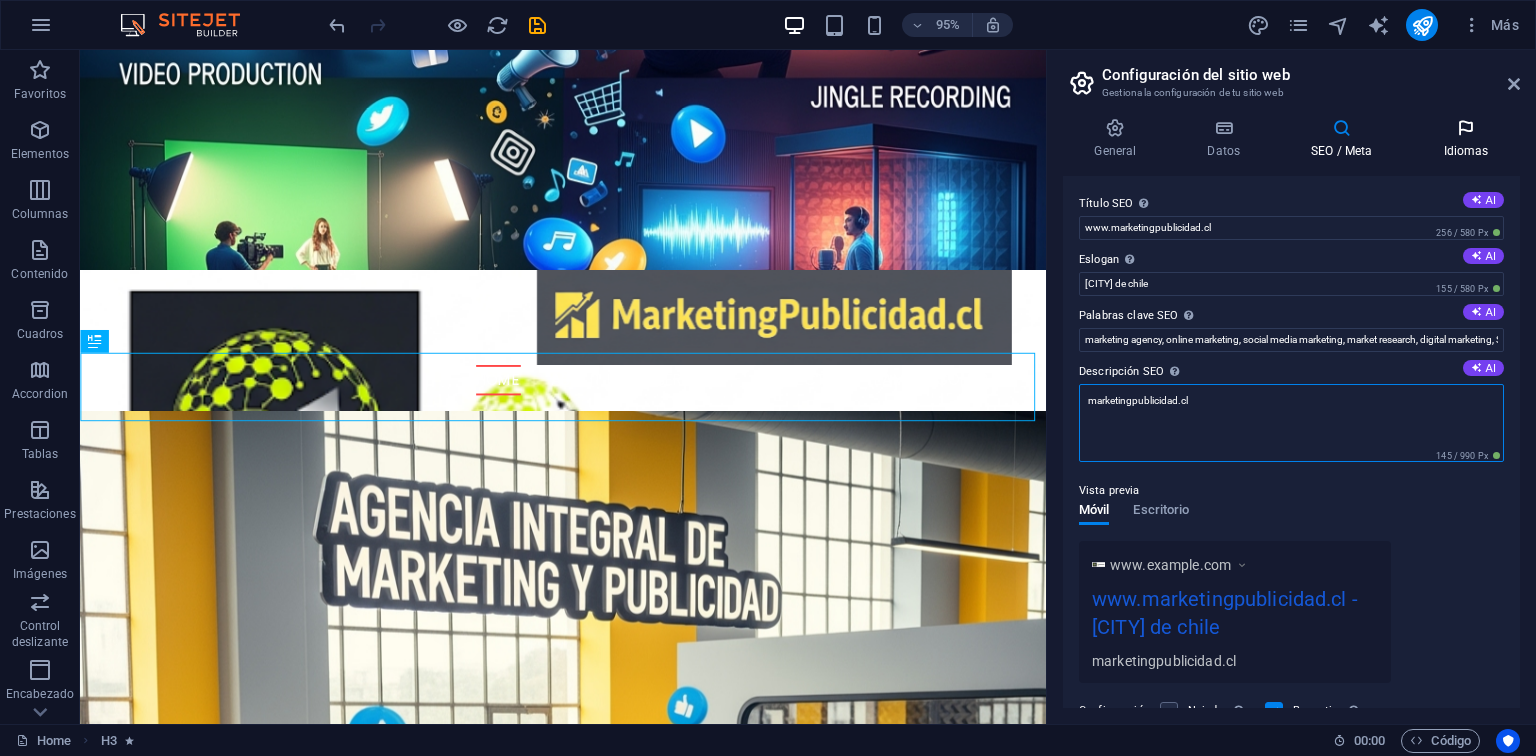 type on "marketingpublicidad.cl" 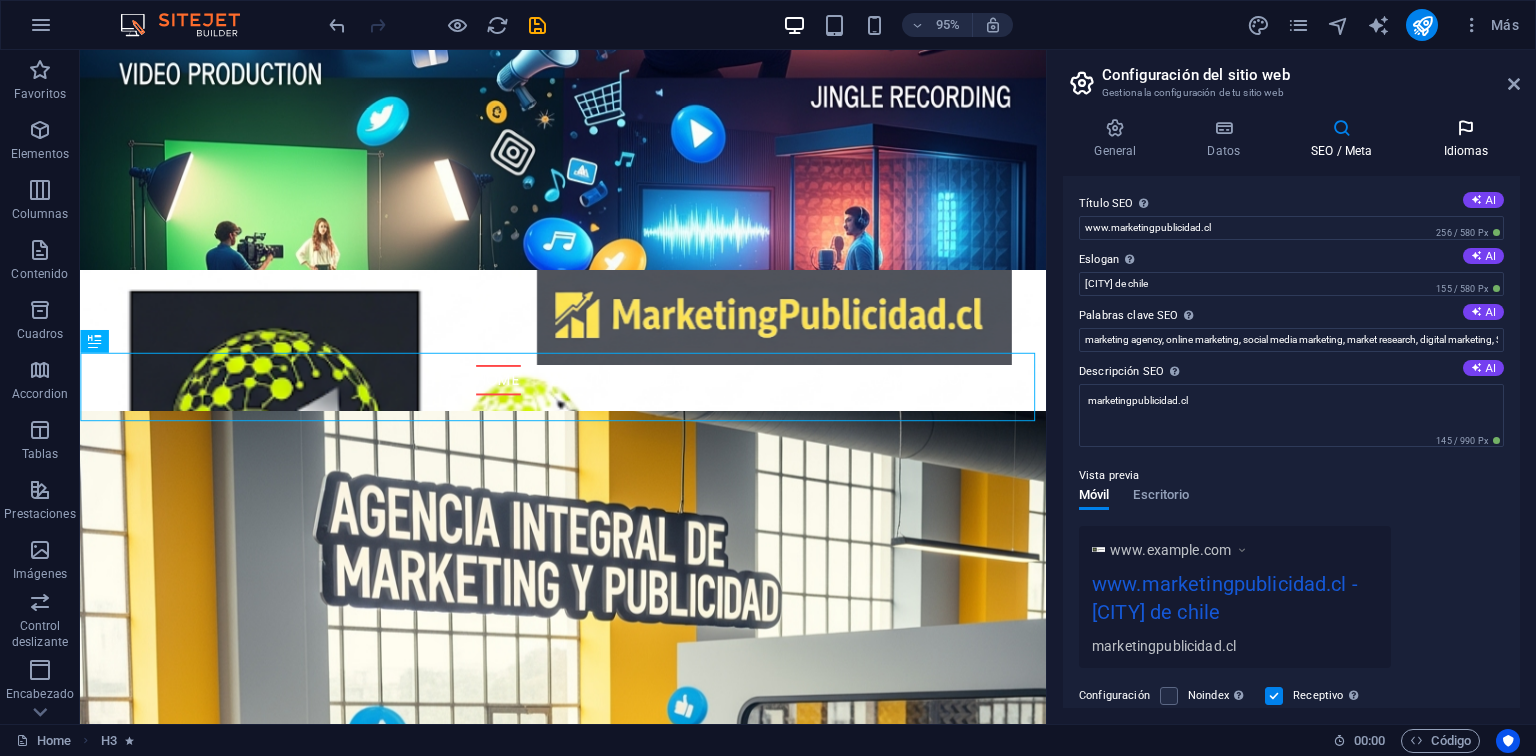 click at bounding box center [1466, 128] 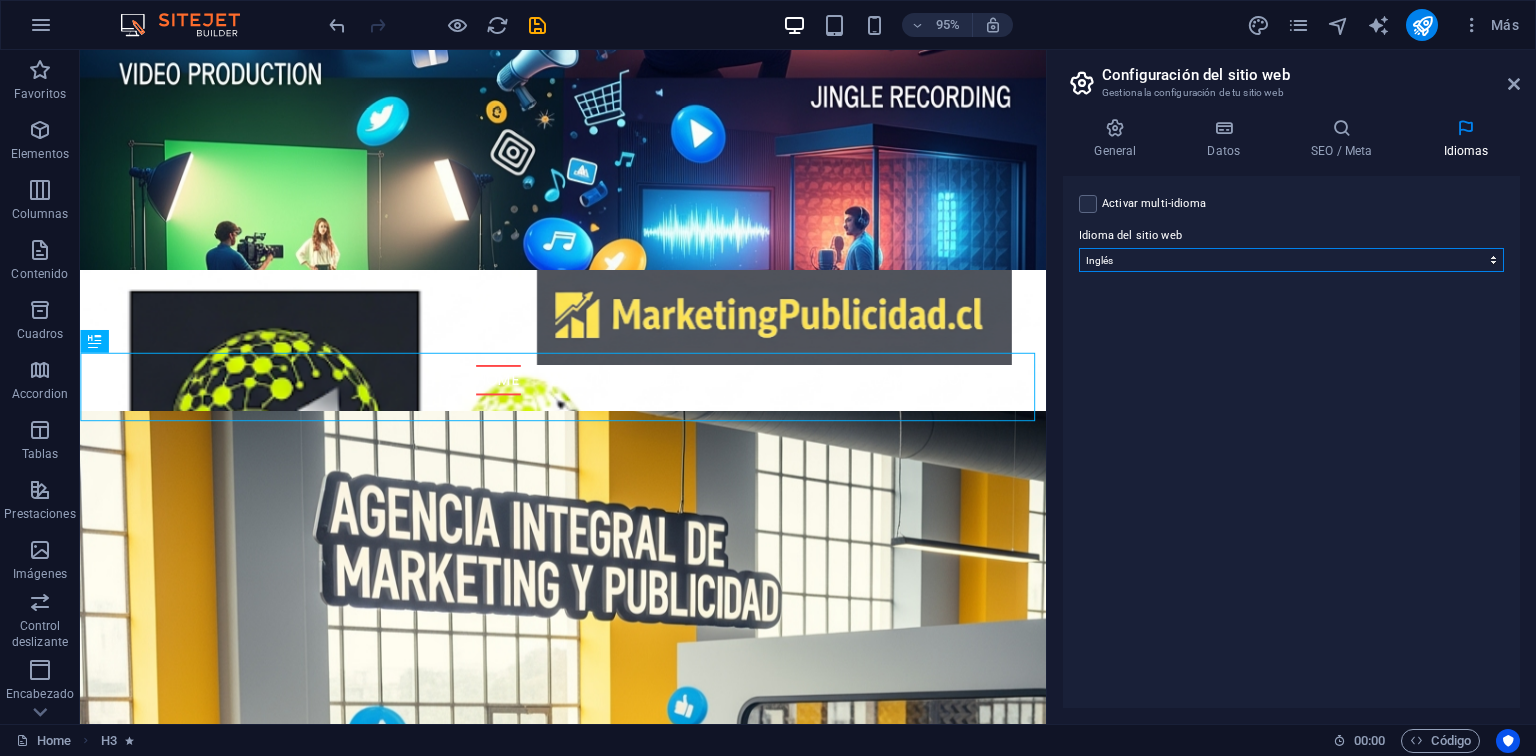 click on "Abkhazian Afar Afrikaans Akan Albanés Alemán Amharic Árabe Aragonese Armenian Assamese Avaric Avestan Aymara Azerbaijani Bambara Bashkir Basque Belarusian Bengalí Bihari languages Bislama Bokmål Bosnian Breton Búlgaro Burmese Catalán Central Khmer Chamorro Chechen Checo Chino Church Slavic Chuvash Coreano Cornish Corsican Cree Croata Danés Dzongkha Eslovaco Esloveno Español Esperanto Estonian Ewe Faroese Farsi (Persa) Fijian Finlandés Francés Fulah Gaelic Galician Ganda Georgian Greenlandic Griego Guaraní Gujarati Haitian Creole Hausa Hebreo Herero Hindi Hiri Motu Holandés Húngaro Ido Igbo Indonesio Inglés Interlingua Interlingue Inuktitut Inupiaq Irish Islandés Italiano Japonés Javanese Kannada Kanuri Kashmiri Kazakh Kikuyu Kinyarwanda Komi Kongo Kurdish Kwanyama Kyrgyz Lao Latín Letón Limburgish Lingala Lituano Luba-Katanga Luxembourgish Macedonio Malagasy Malay Malayalam Maldivian Maltés Manx Maori Marathi Marshallese Mongolian Nauru Navajo Ndonga Nepali North Ndebele Northern Sami Pali" at bounding box center [1291, 260] 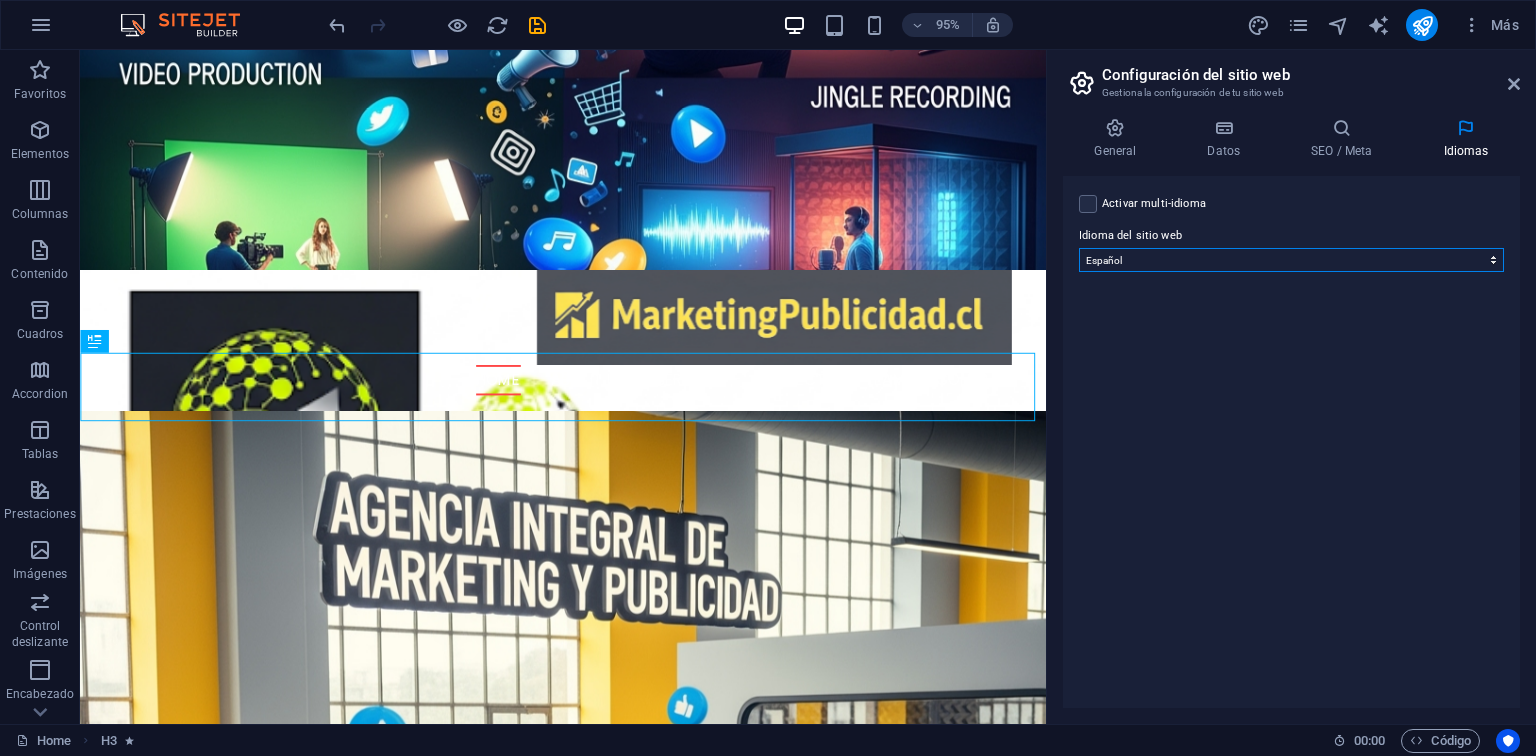 click on "Abkhazian Afar Afrikaans Akan Albanés Alemán Amharic Árabe Aragonese Armenian Assamese Avaric Avestan Aymara Azerbaijani Bambara Bashkir Basque Belarusian Bengalí Bihari languages Bislama Bokmål Bosnian Breton Búlgaro Burmese Catalán Central Khmer Chamorro Chechen Checo Chino Church Slavic Chuvash Coreano Cornish Corsican Cree Croata Danés Dzongkha Eslovaco Esloveno Español Esperanto Estonian Ewe Faroese Farsi (Persa) Fijian Finlandés Francés Fulah Gaelic Galician Ganda Georgian Greenlandic Griego Guaraní Gujarati Haitian Creole Hausa Hebreo Herero Hindi Hiri Motu Holandés Húngaro Ido Igbo Indonesio Inglés Interlingua Interlingue Inuktitut Inupiaq Irish Islandés Italiano Japonés Javanese Kannada Kanuri Kashmiri Kazakh Kikuyu Kinyarwanda Komi Kongo Kurdish Kwanyama Kyrgyz Lao Latín Letón Limburgish Lingala Lituano Luba-Katanga Luxembourgish Macedonio Malagasy Malay Malayalam Maldivian Maltés Manx Maori Marathi Marshallese Mongolian Nauru Navajo Ndonga Nepali North Ndebele Northern Sami Pali" at bounding box center [1291, 260] 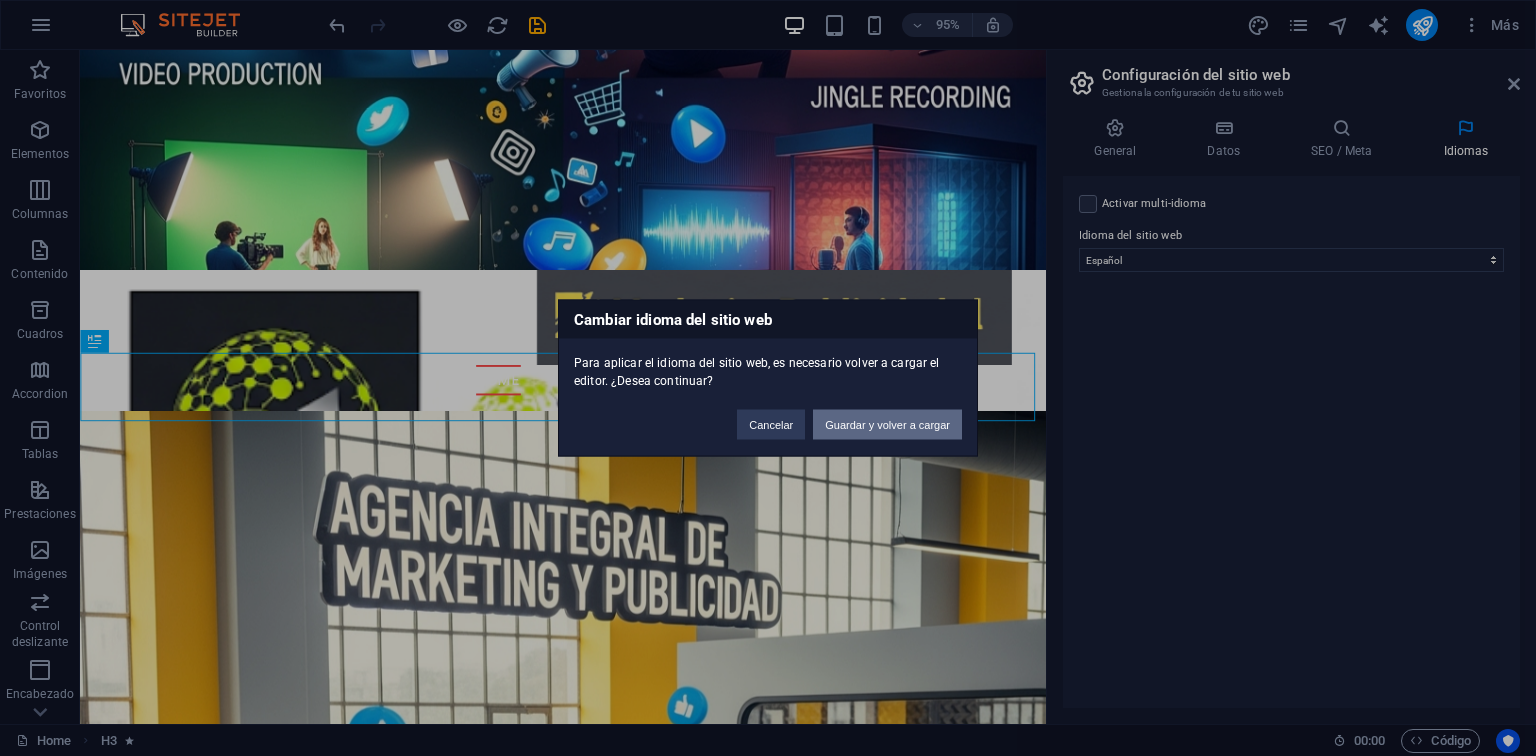 click on "Guardar y volver a cargar" at bounding box center [887, 425] 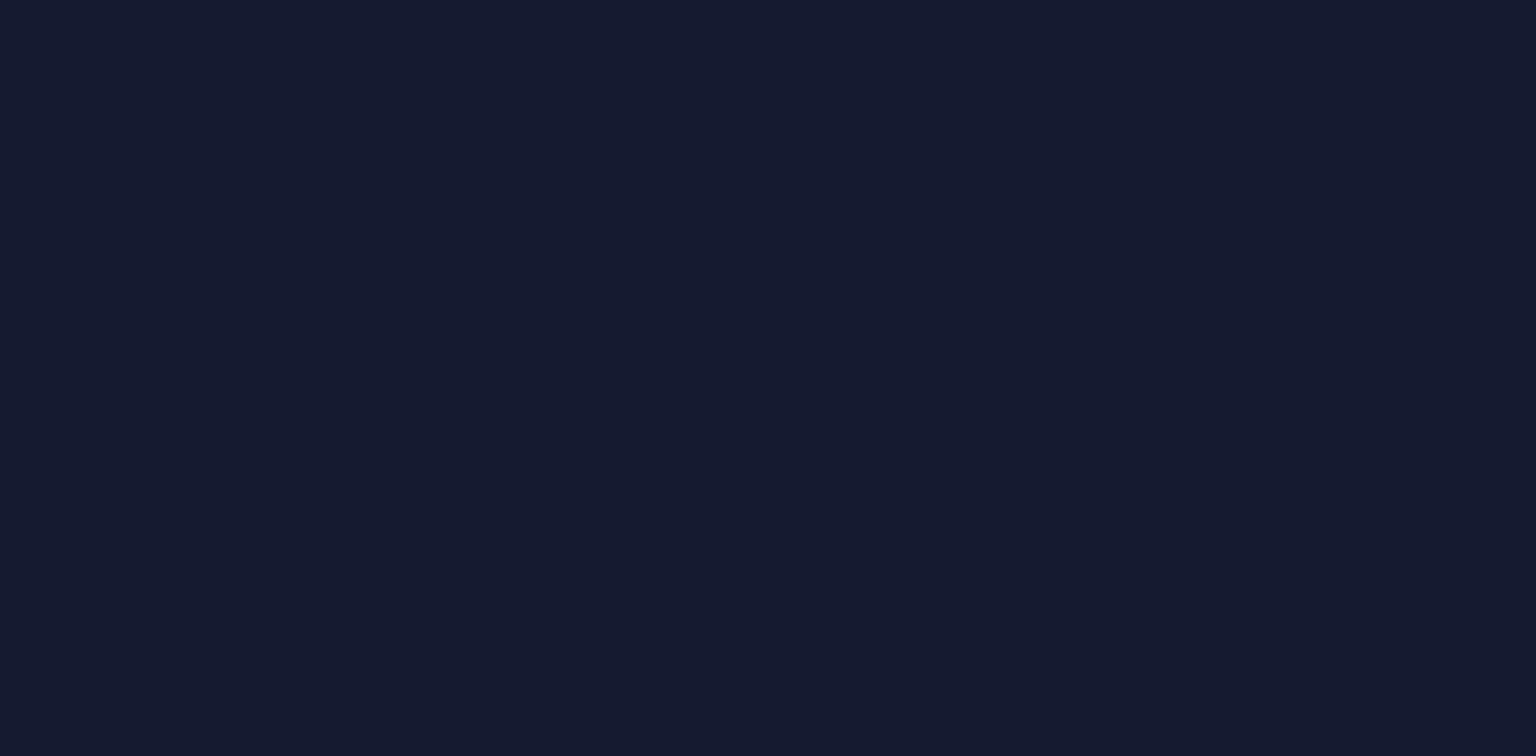 scroll, scrollTop: 0, scrollLeft: 0, axis: both 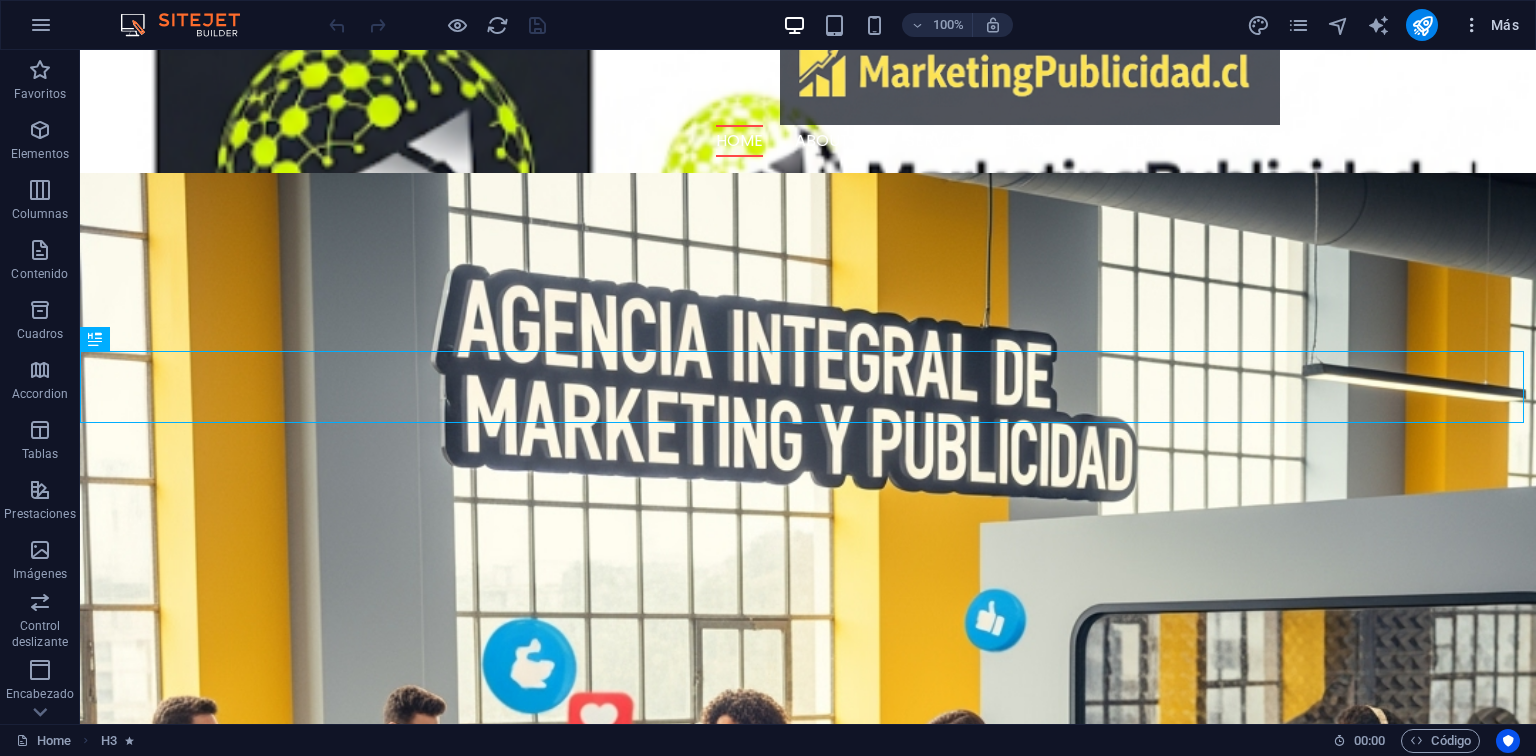 click at bounding box center (1472, 25) 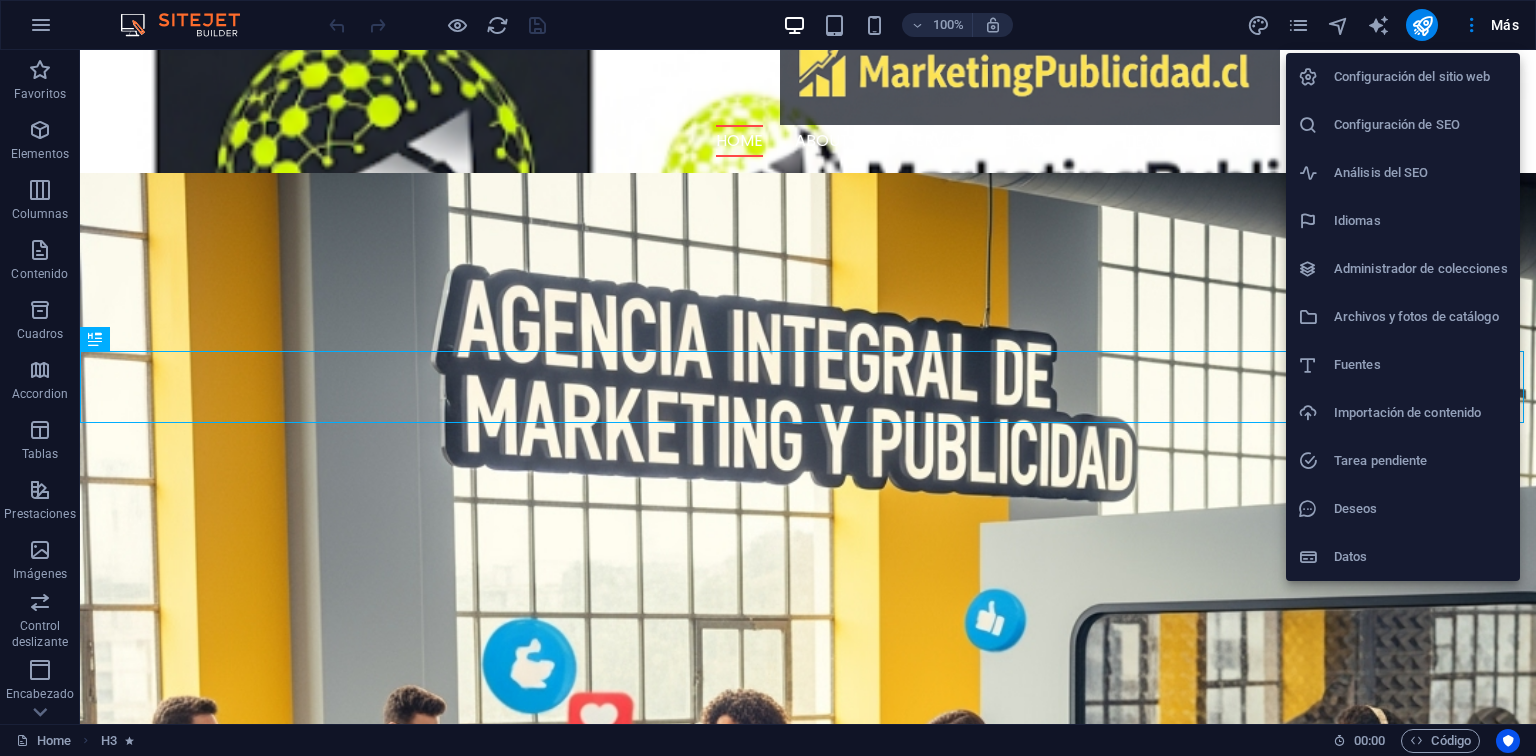click on "Configuración de SEO" at bounding box center [1421, 125] 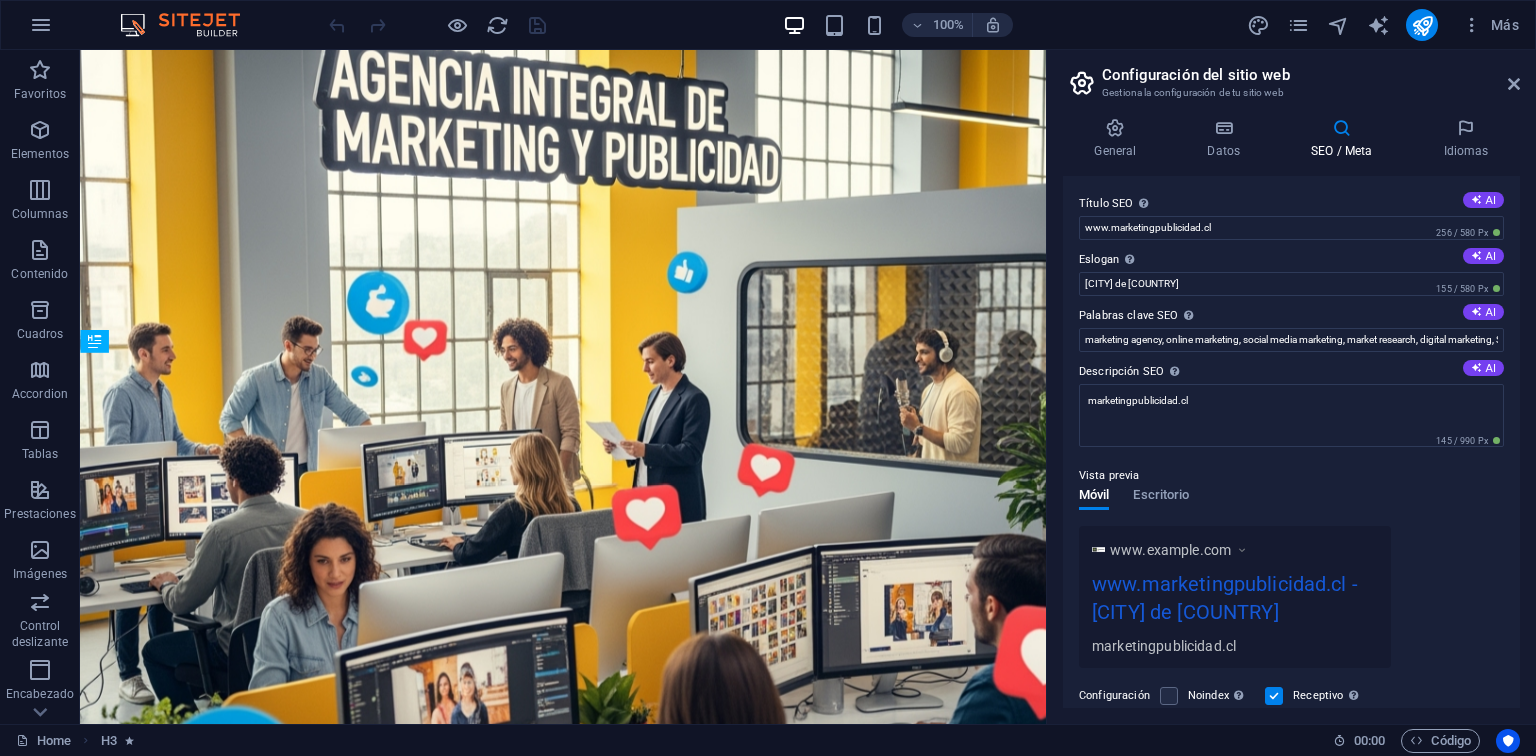 scroll, scrollTop: 888, scrollLeft: 0, axis: vertical 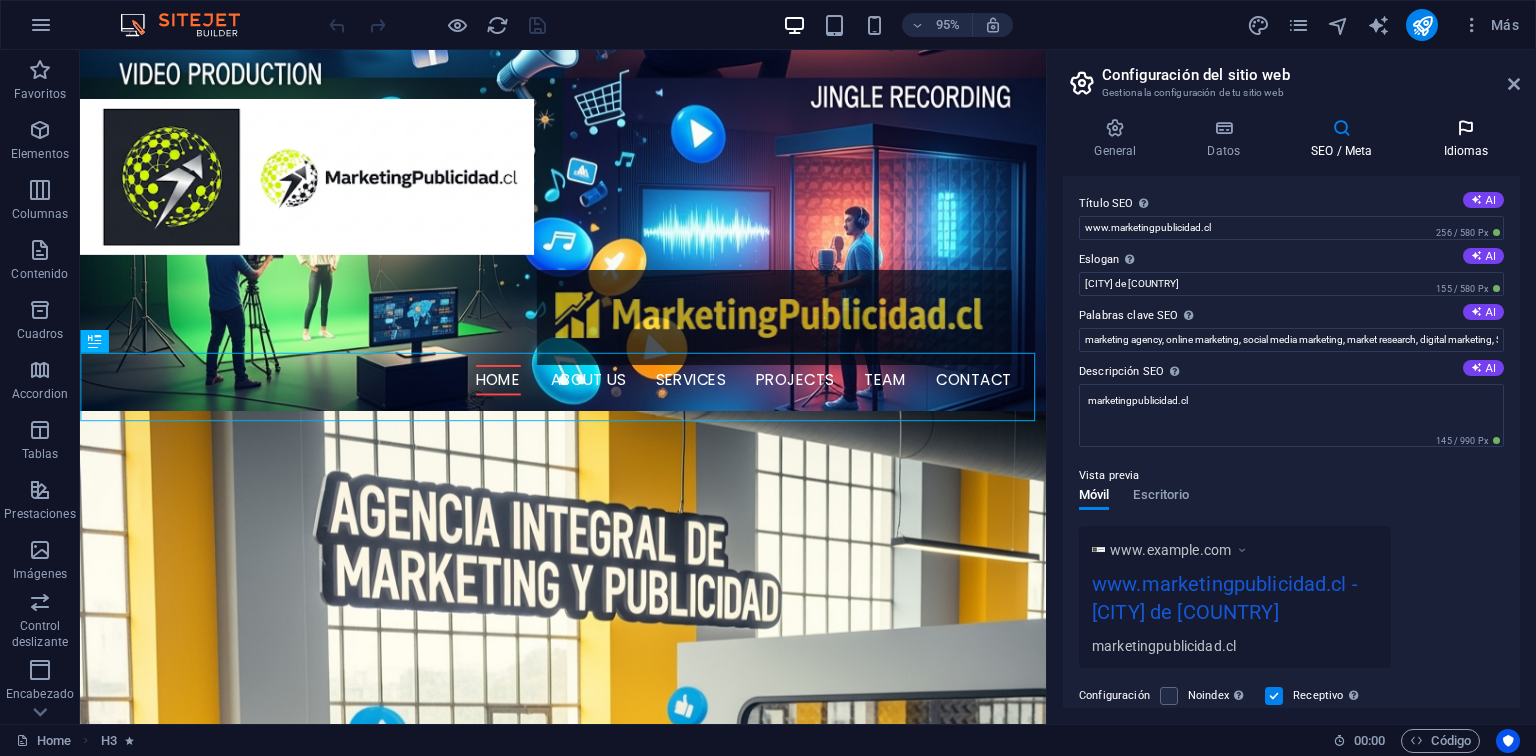 click on "Idiomas" at bounding box center [1466, 139] 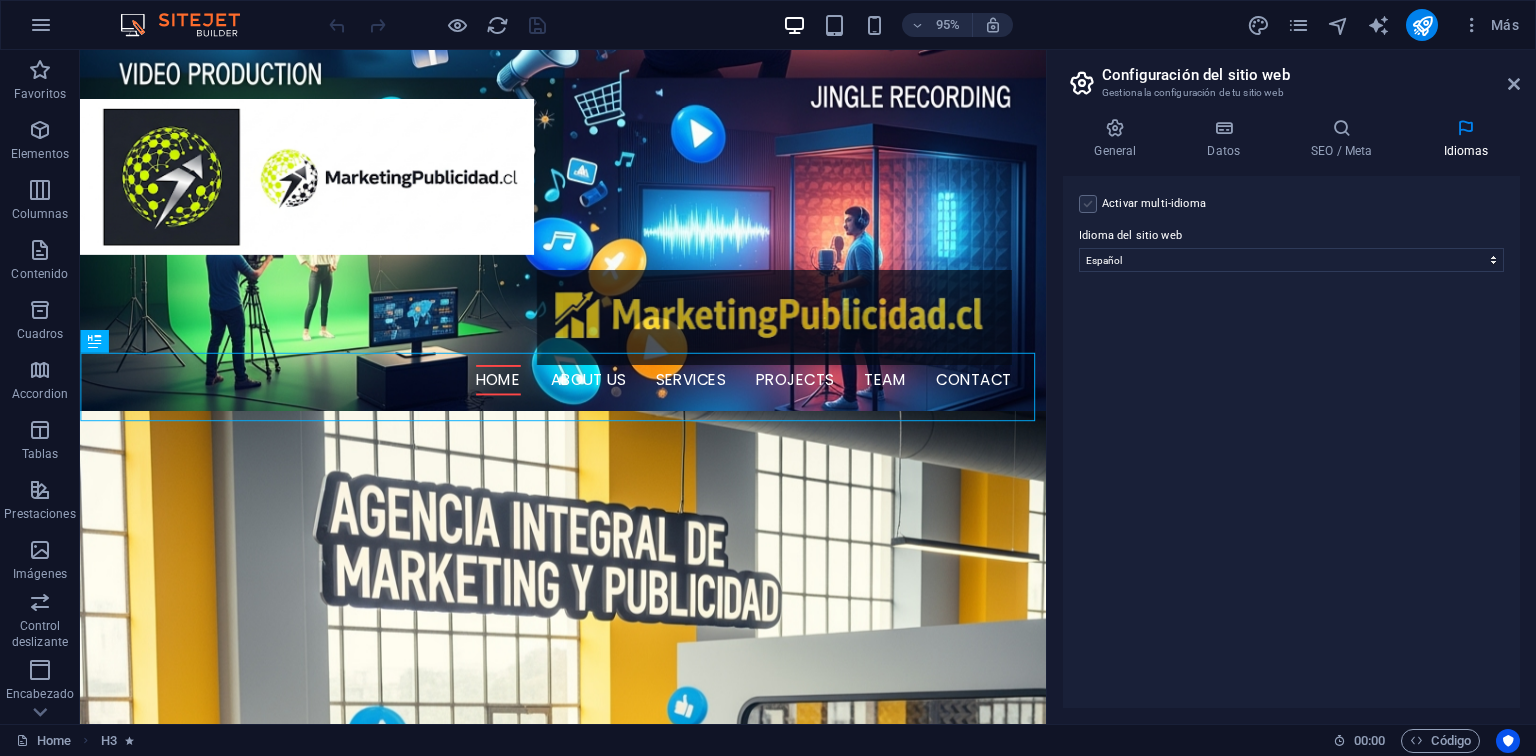click at bounding box center [1088, 204] 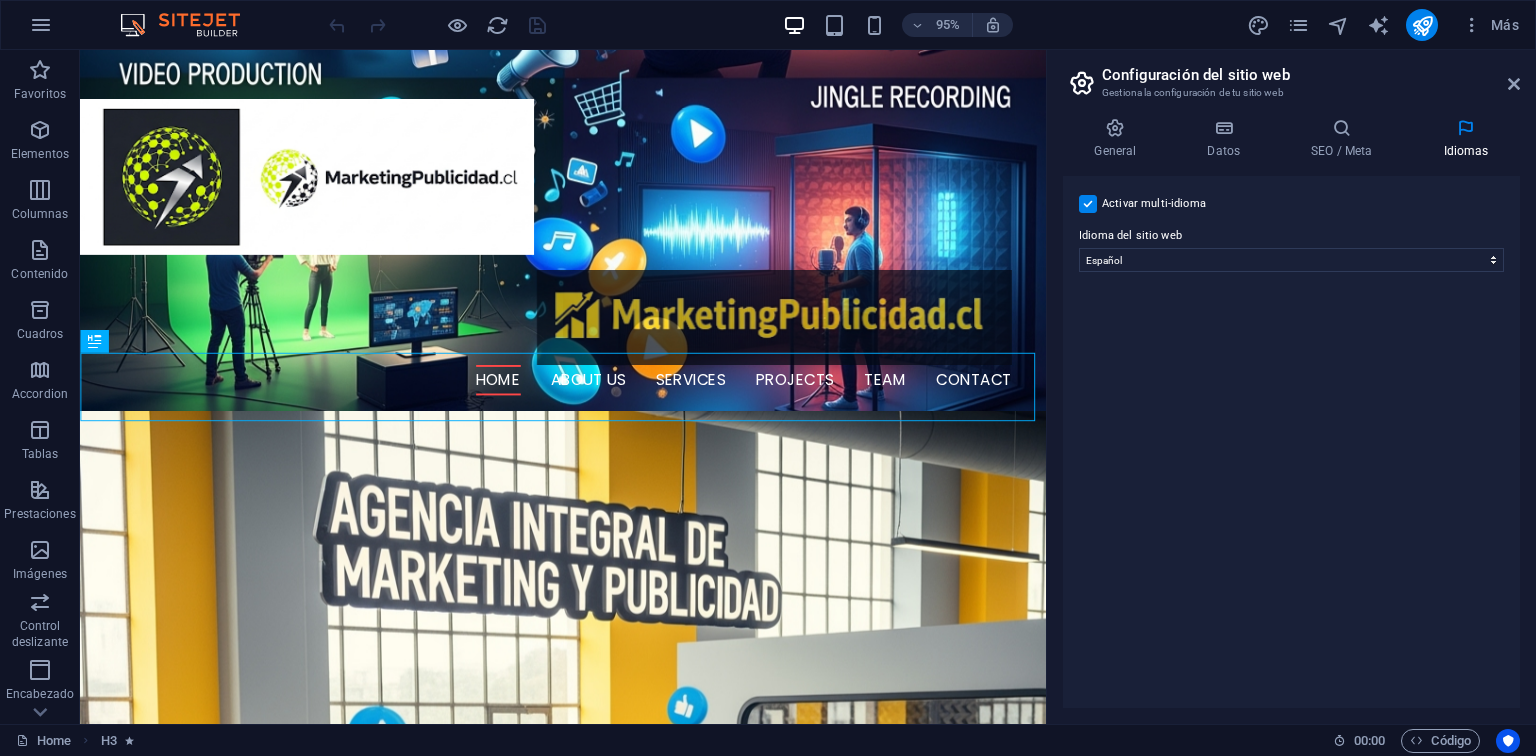 select 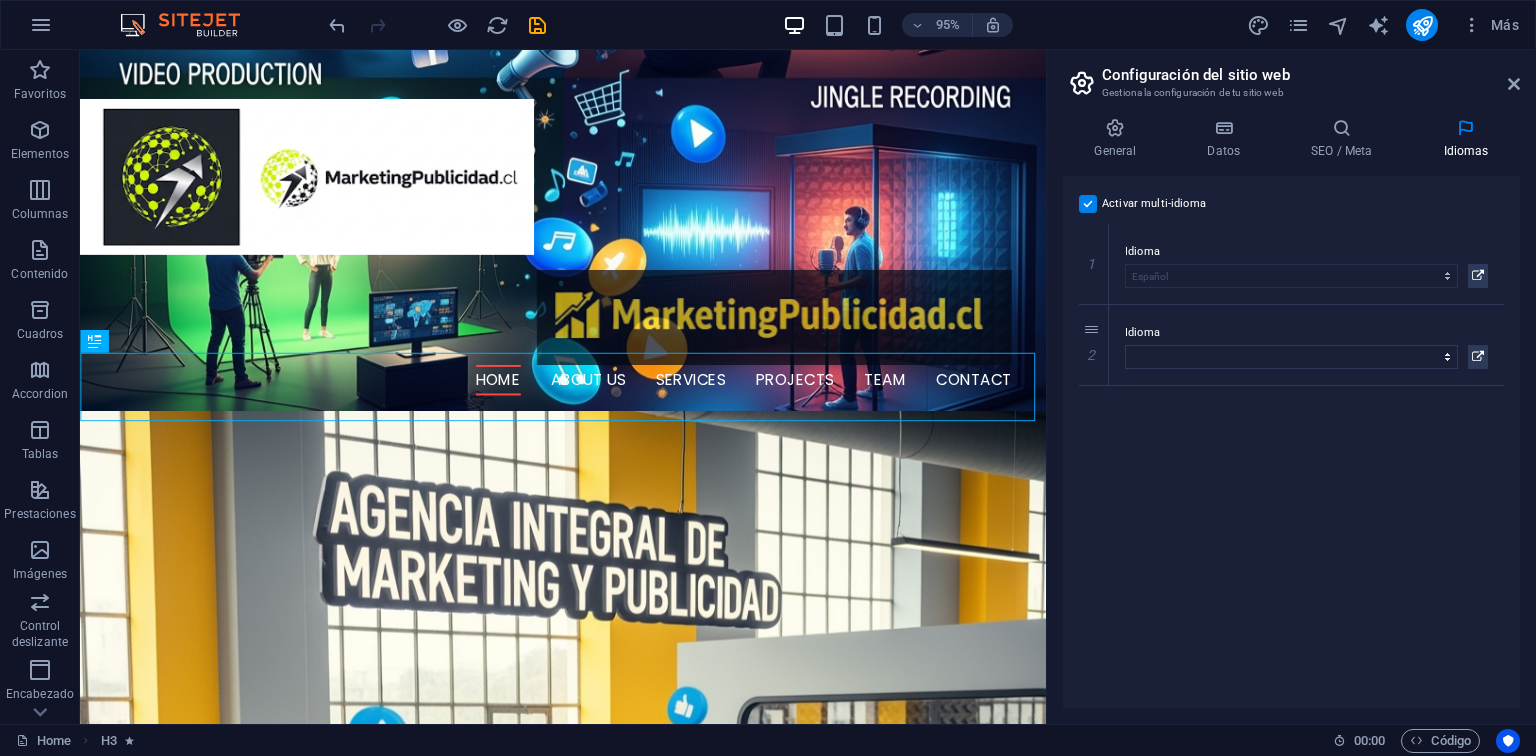 click at bounding box center (1088, 204) 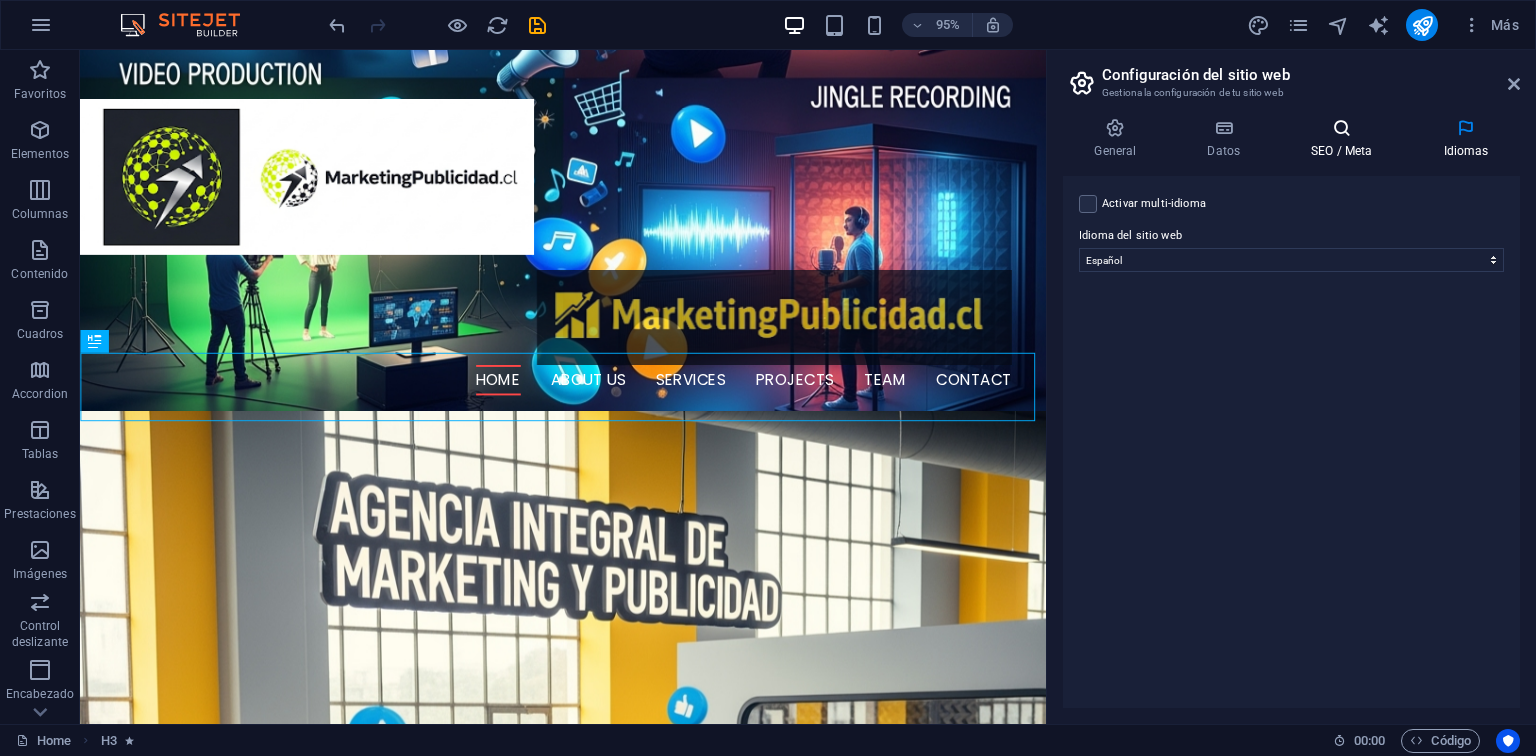 click at bounding box center [1342, 128] 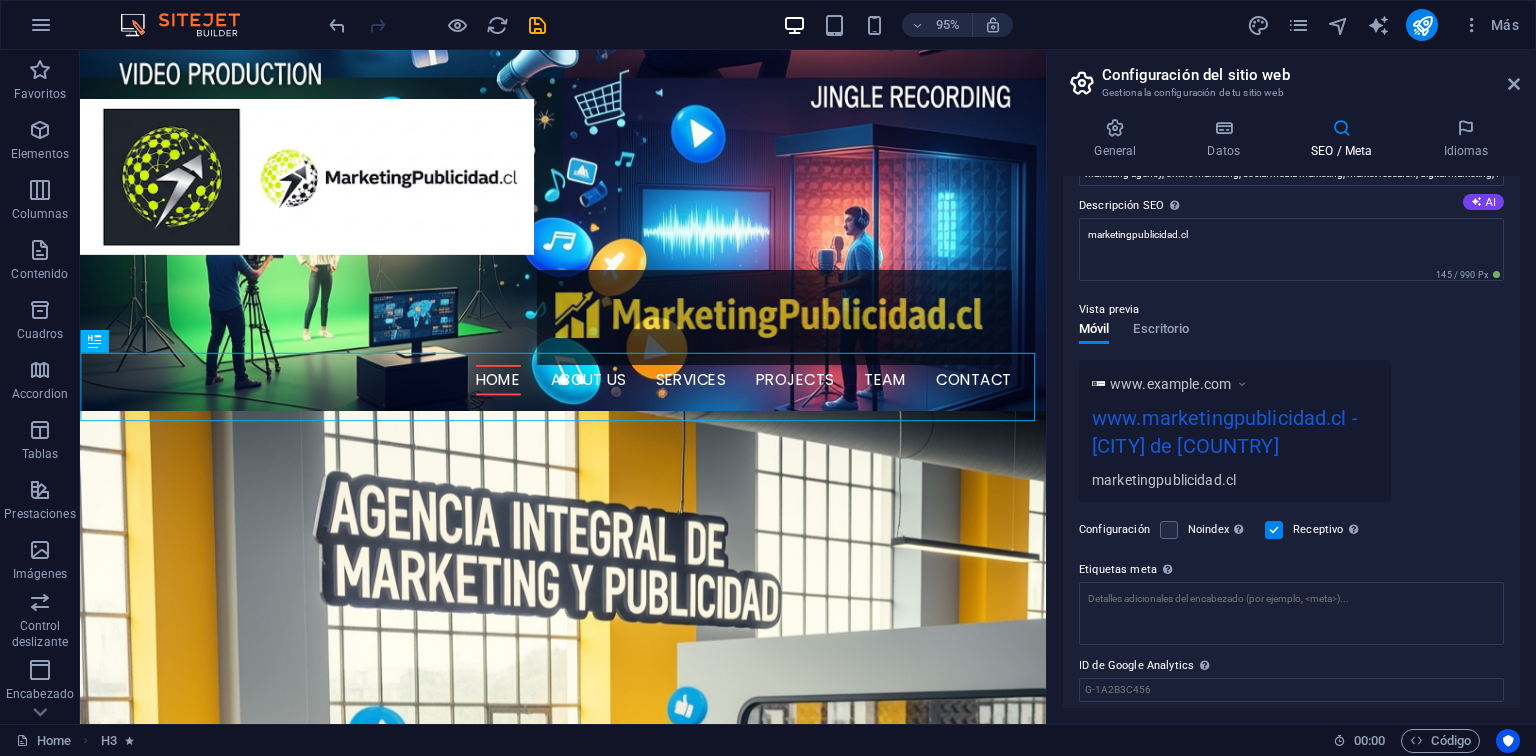 scroll, scrollTop: 230, scrollLeft: 0, axis: vertical 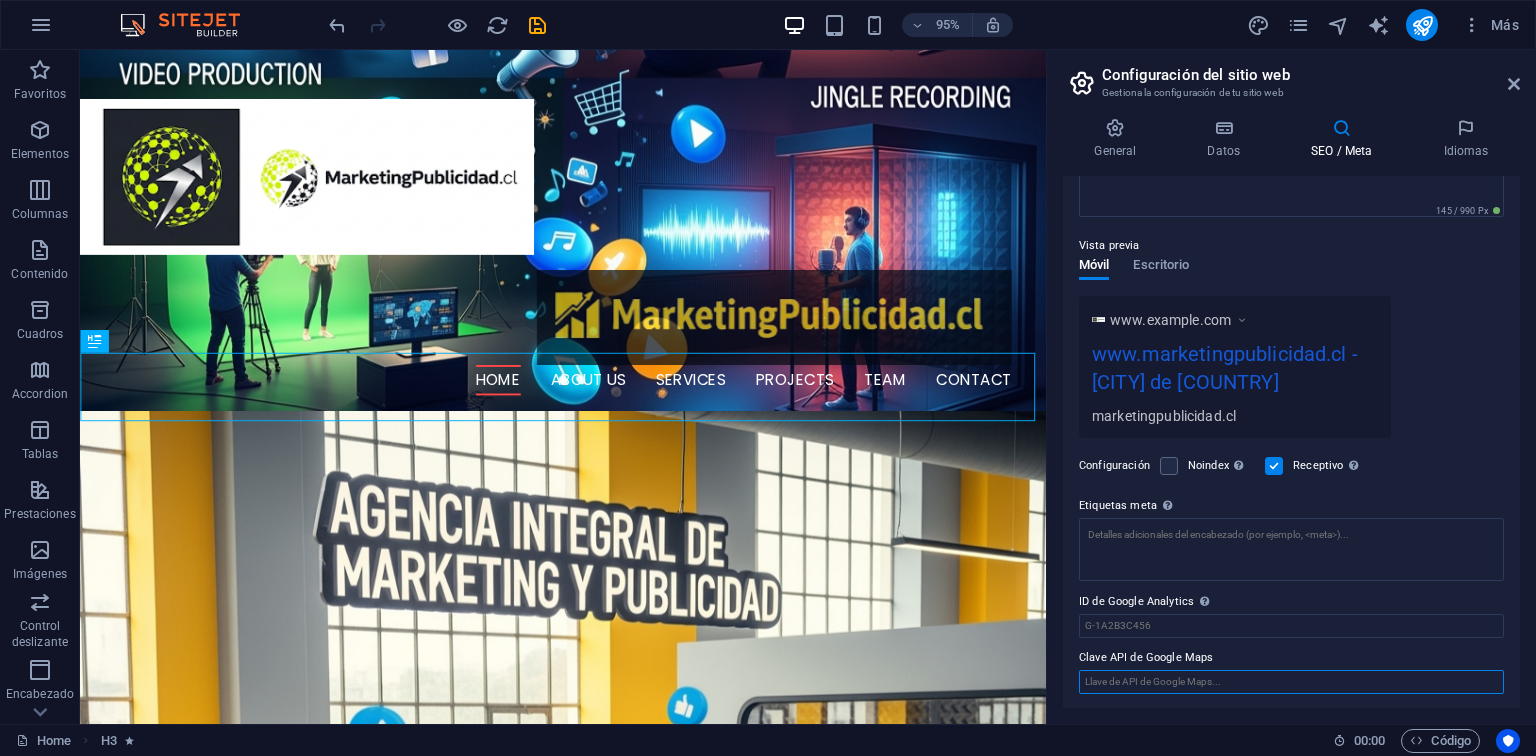 click on "Clave API de Google Maps" at bounding box center (1291, 682) 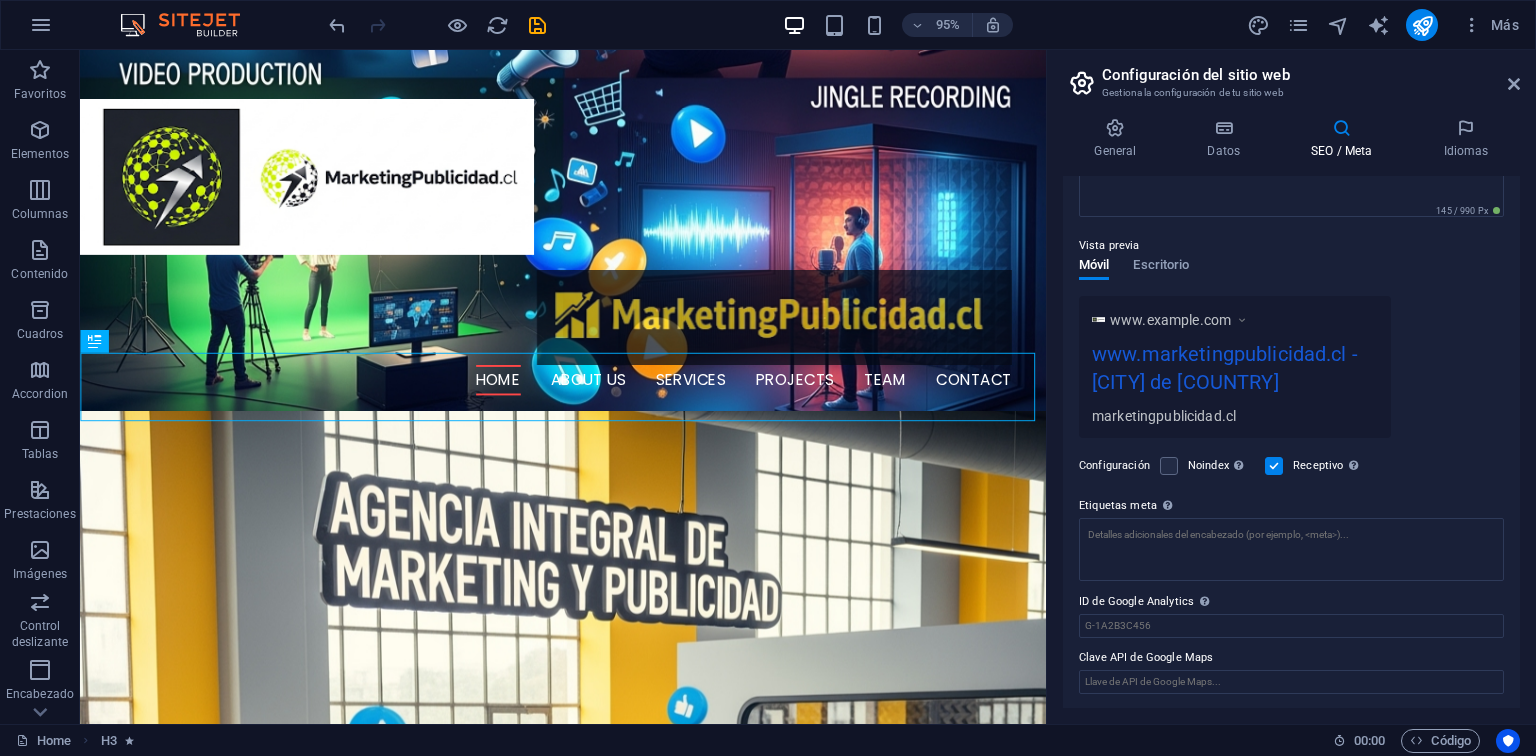 drag, startPoint x: 1218, startPoint y: 658, endPoint x: 1111, endPoint y: 650, distance: 107.298645 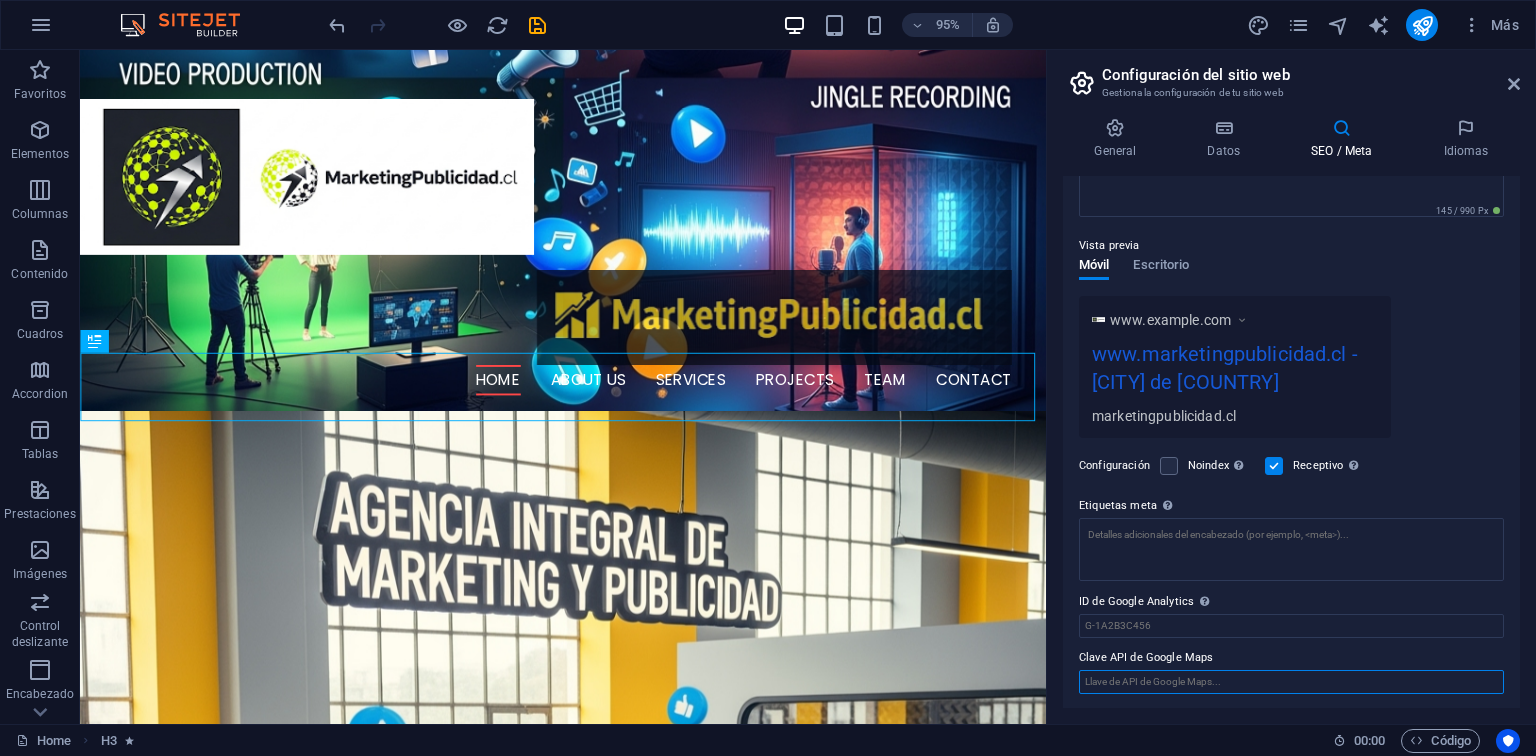 click on "Clave API de Google Maps" at bounding box center [1291, 682] 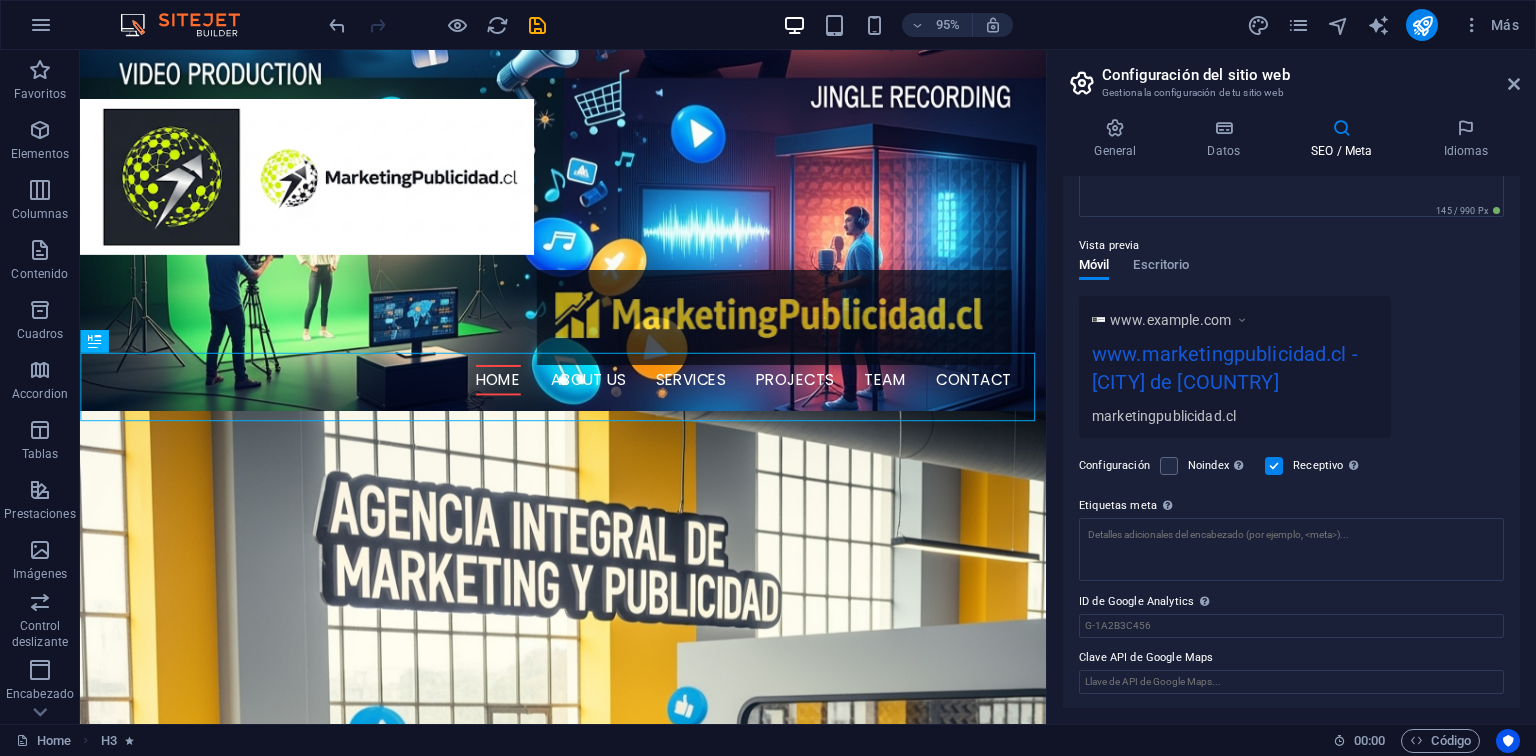 drag, startPoint x: 1078, startPoint y: 656, endPoint x: 1168, endPoint y: 655, distance: 90.005554 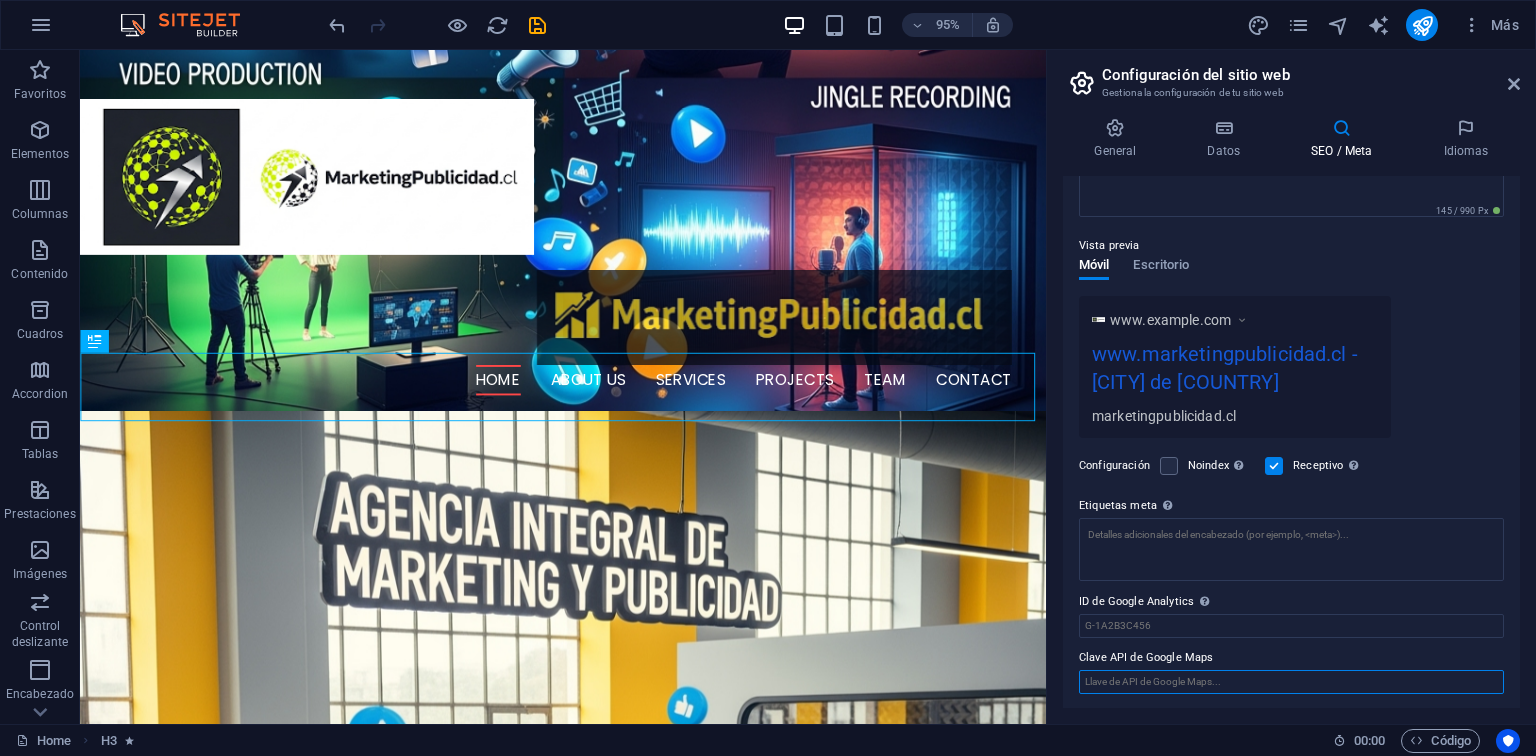 click on "Clave API de Google Maps" at bounding box center [1291, 682] 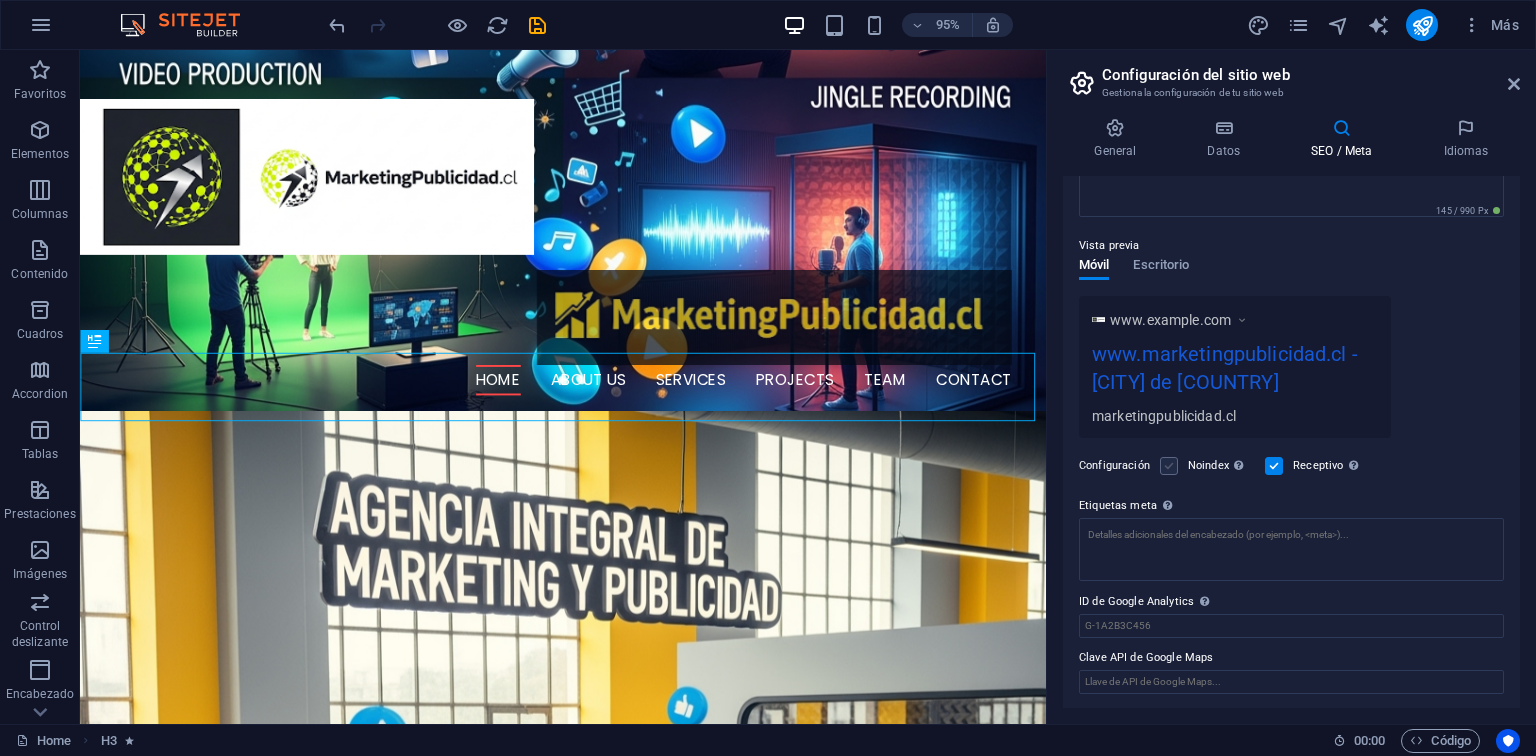 click at bounding box center (1169, 466) 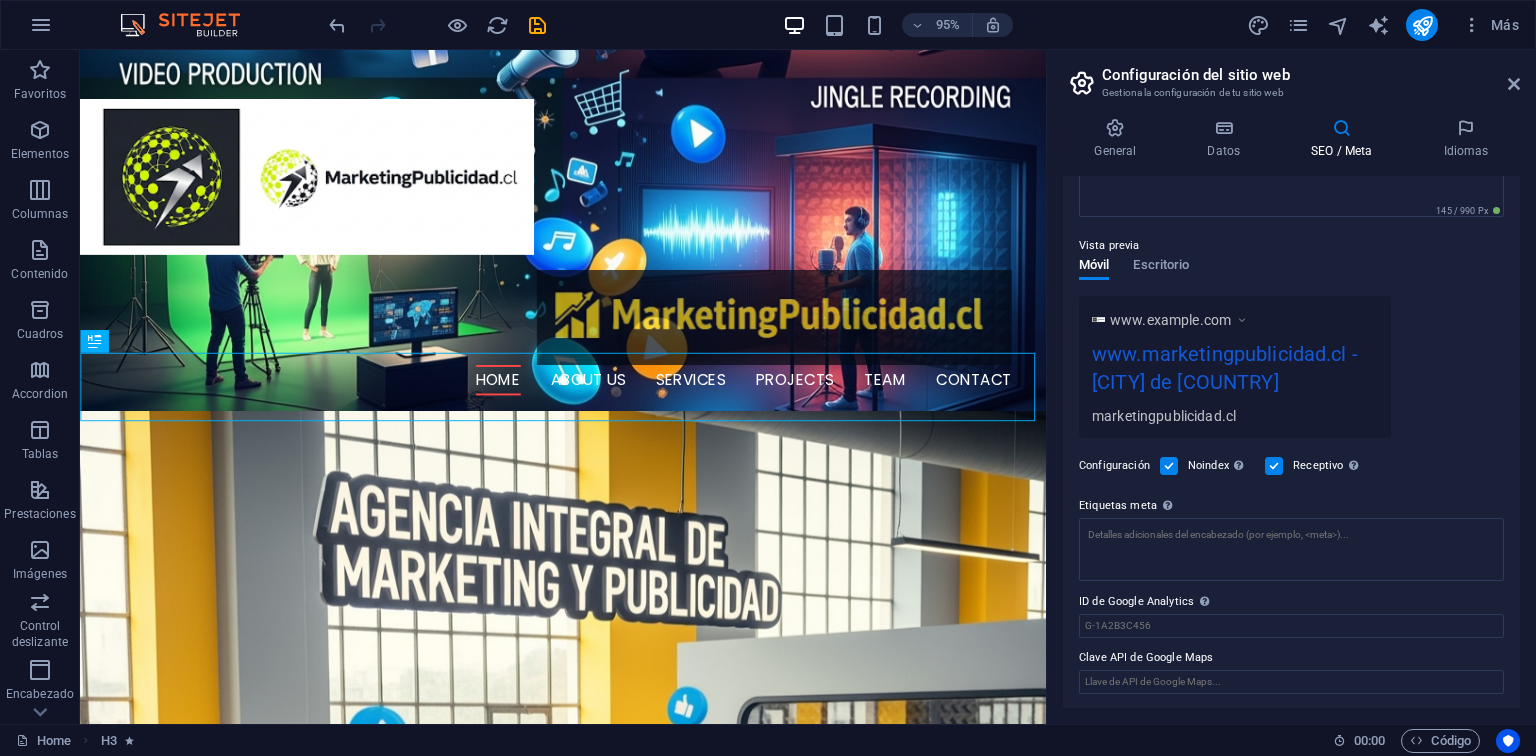 click at bounding box center [1169, 466] 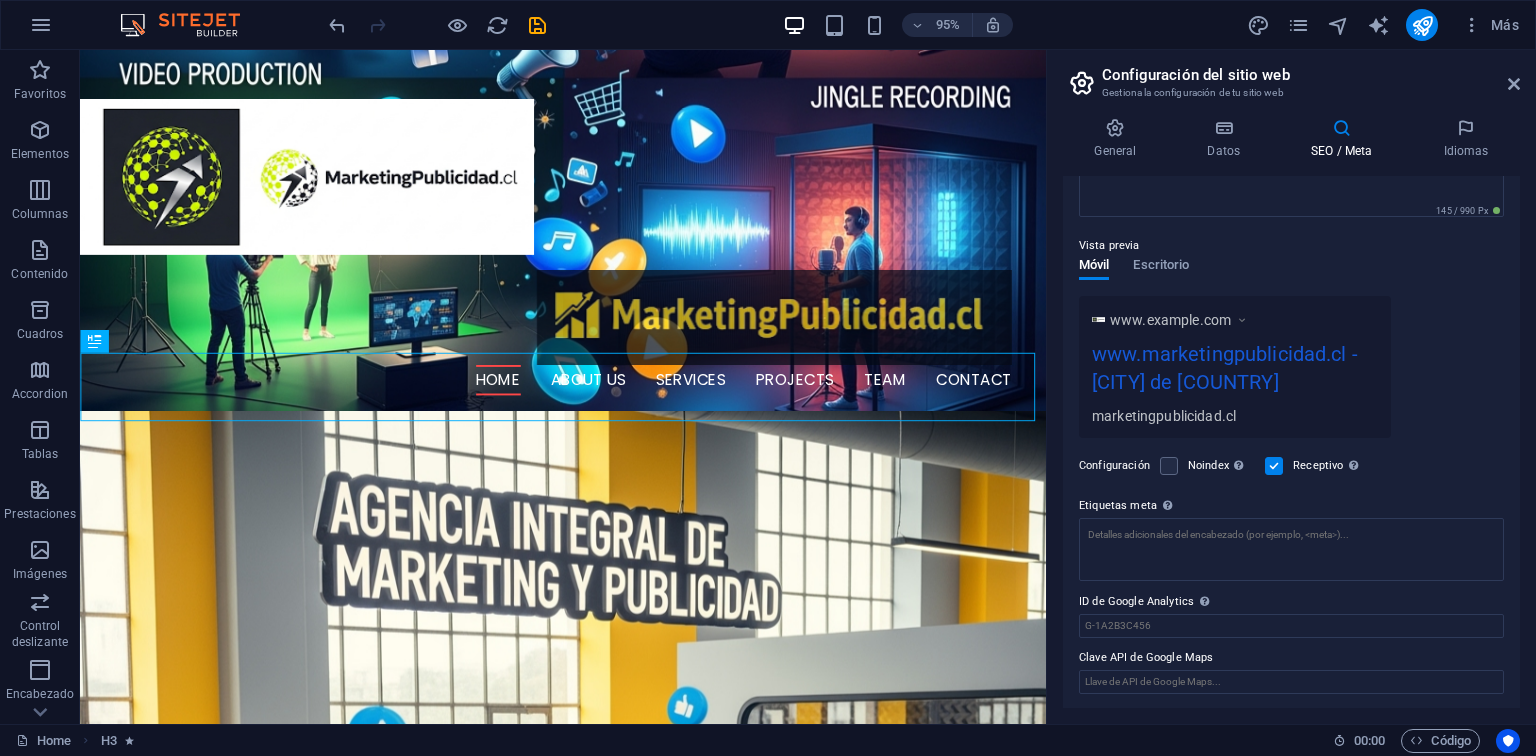 click at bounding box center [1274, 466] 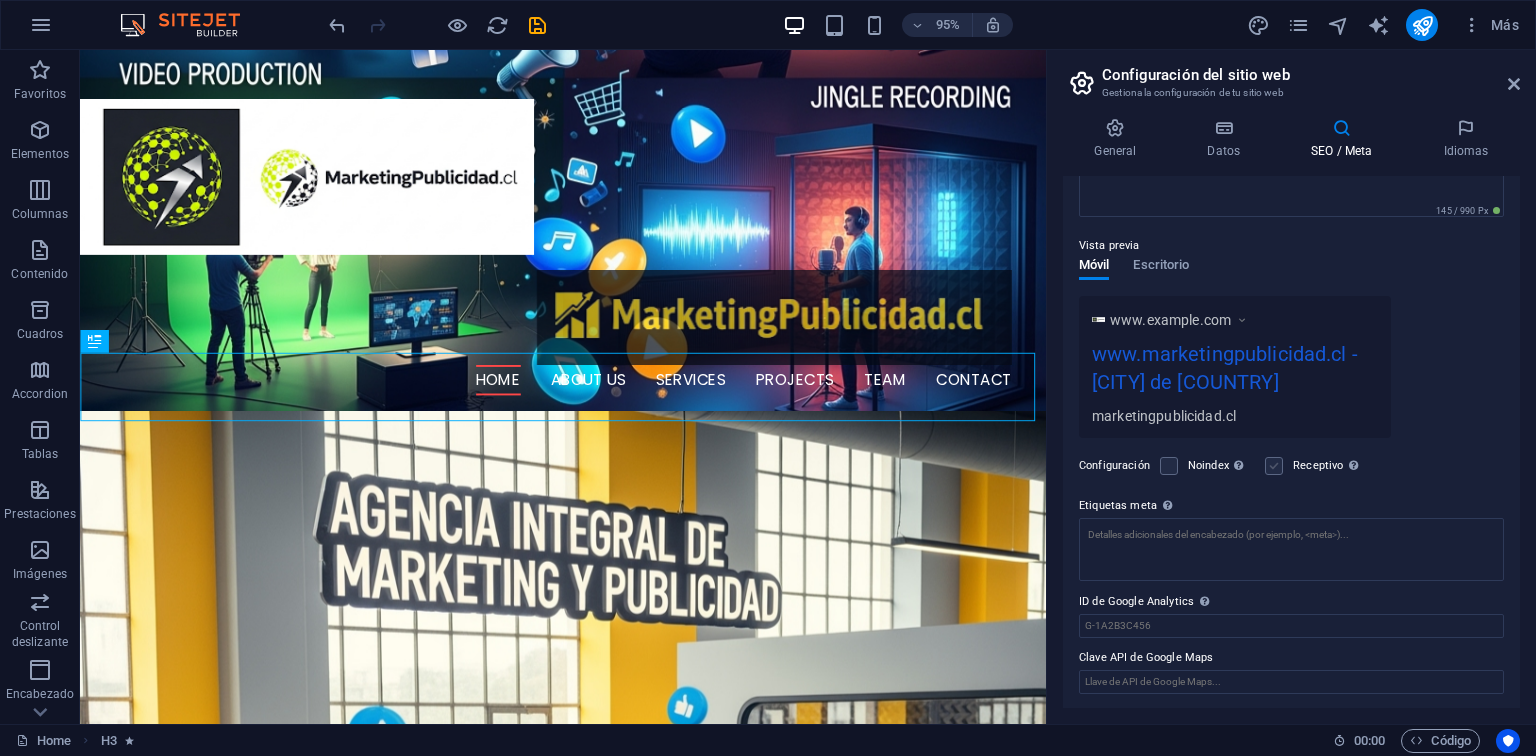 click at bounding box center (1274, 466) 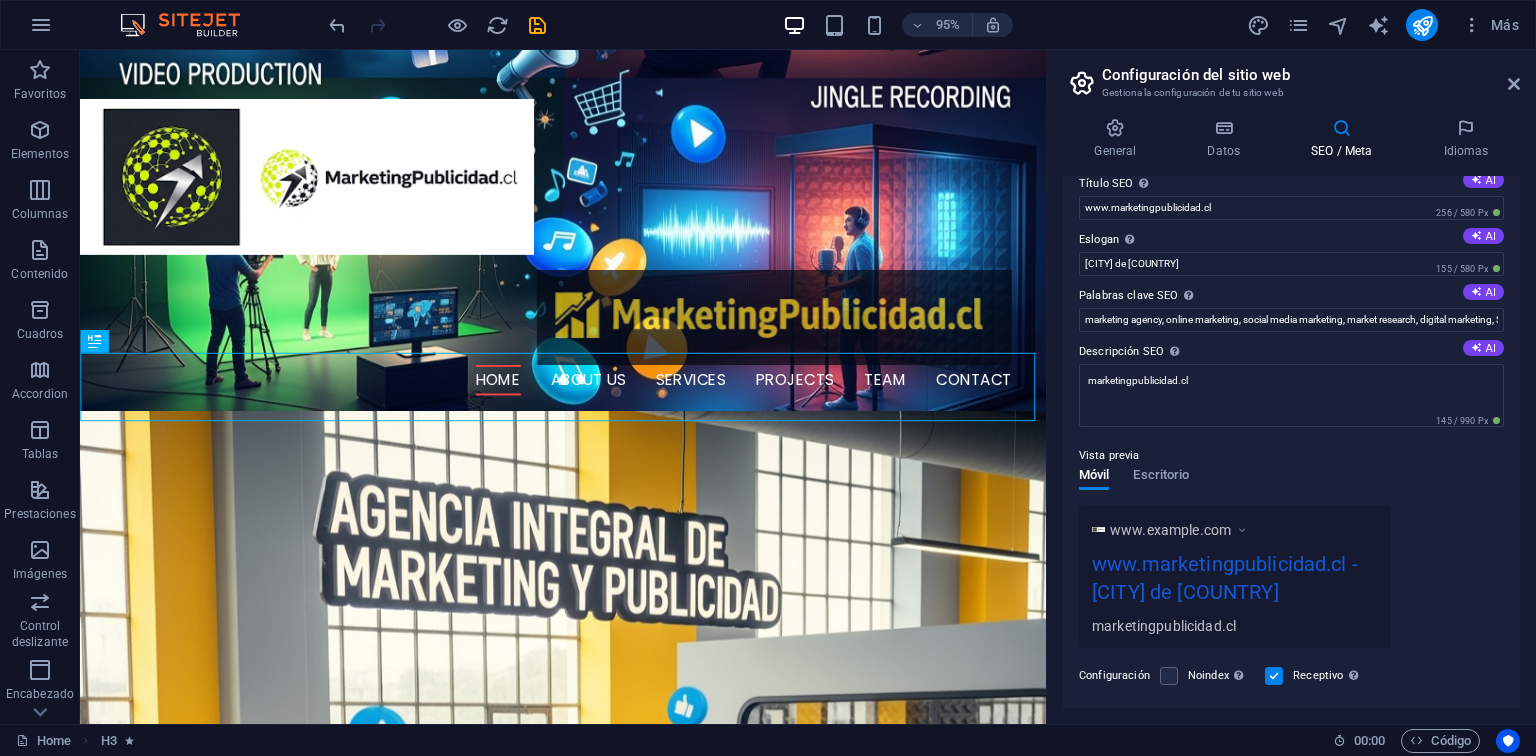 scroll, scrollTop: 0, scrollLeft: 0, axis: both 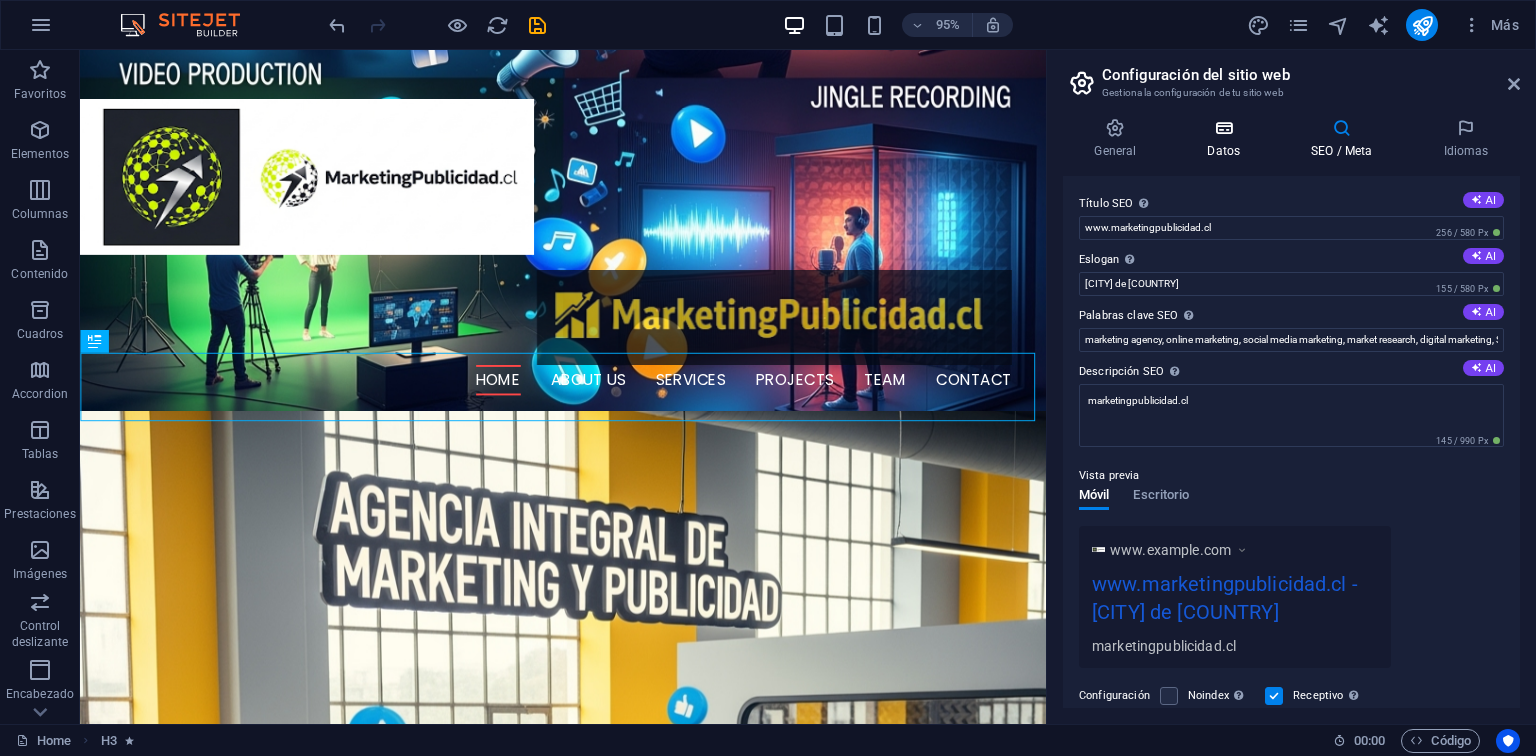 click at bounding box center [1224, 128] 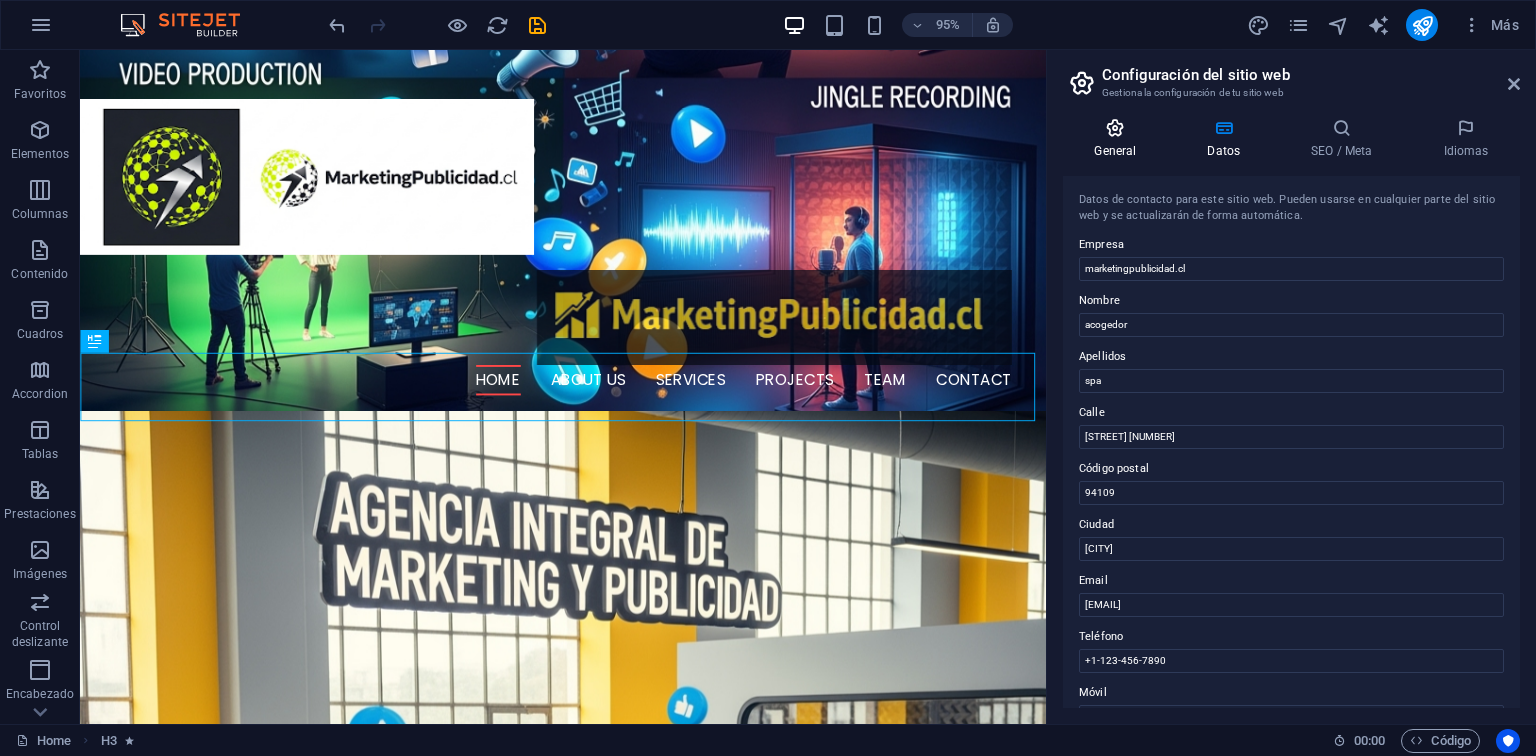 click on "General" at bounding box center (1119, 139) 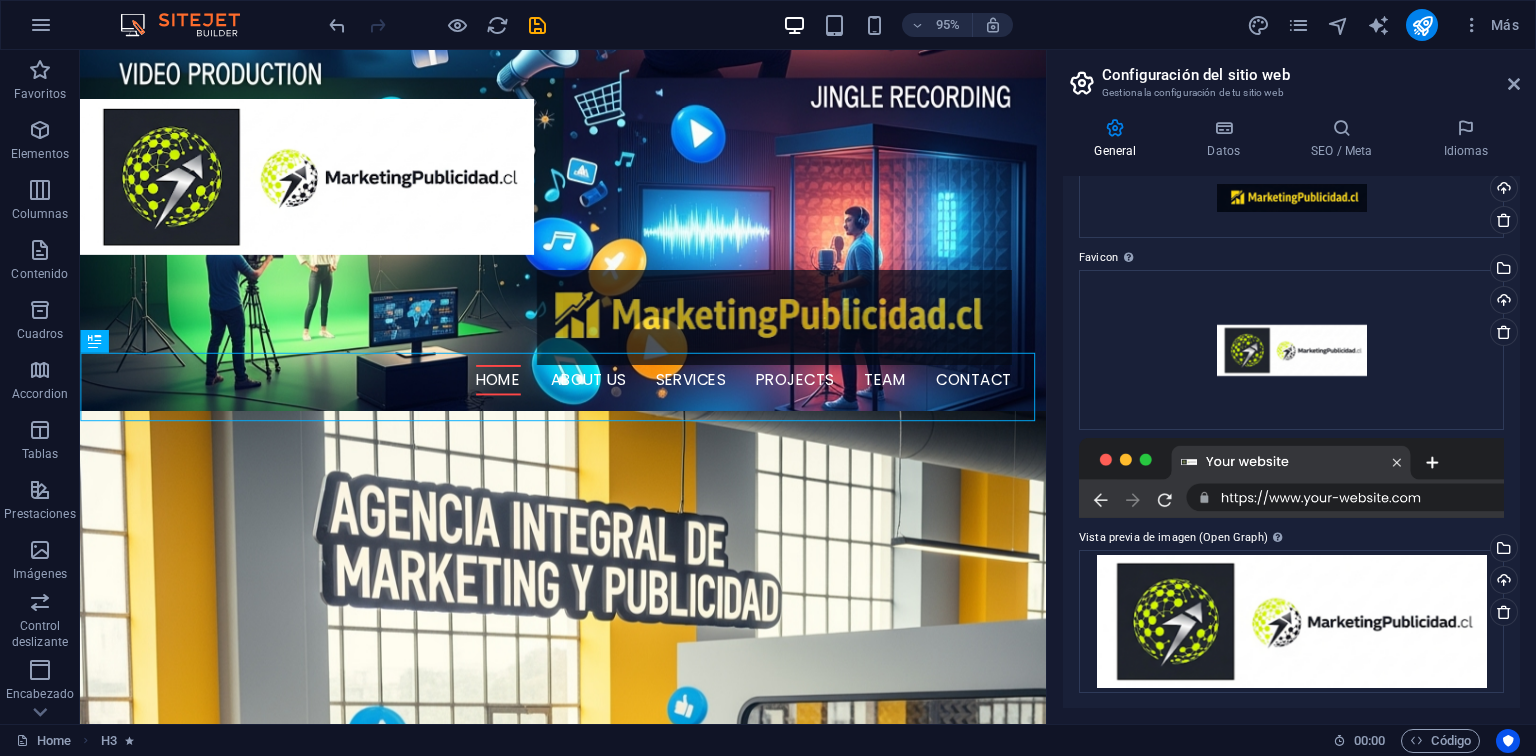 scroll, scrollTop: 0, scrollLeft: 0, axis: both 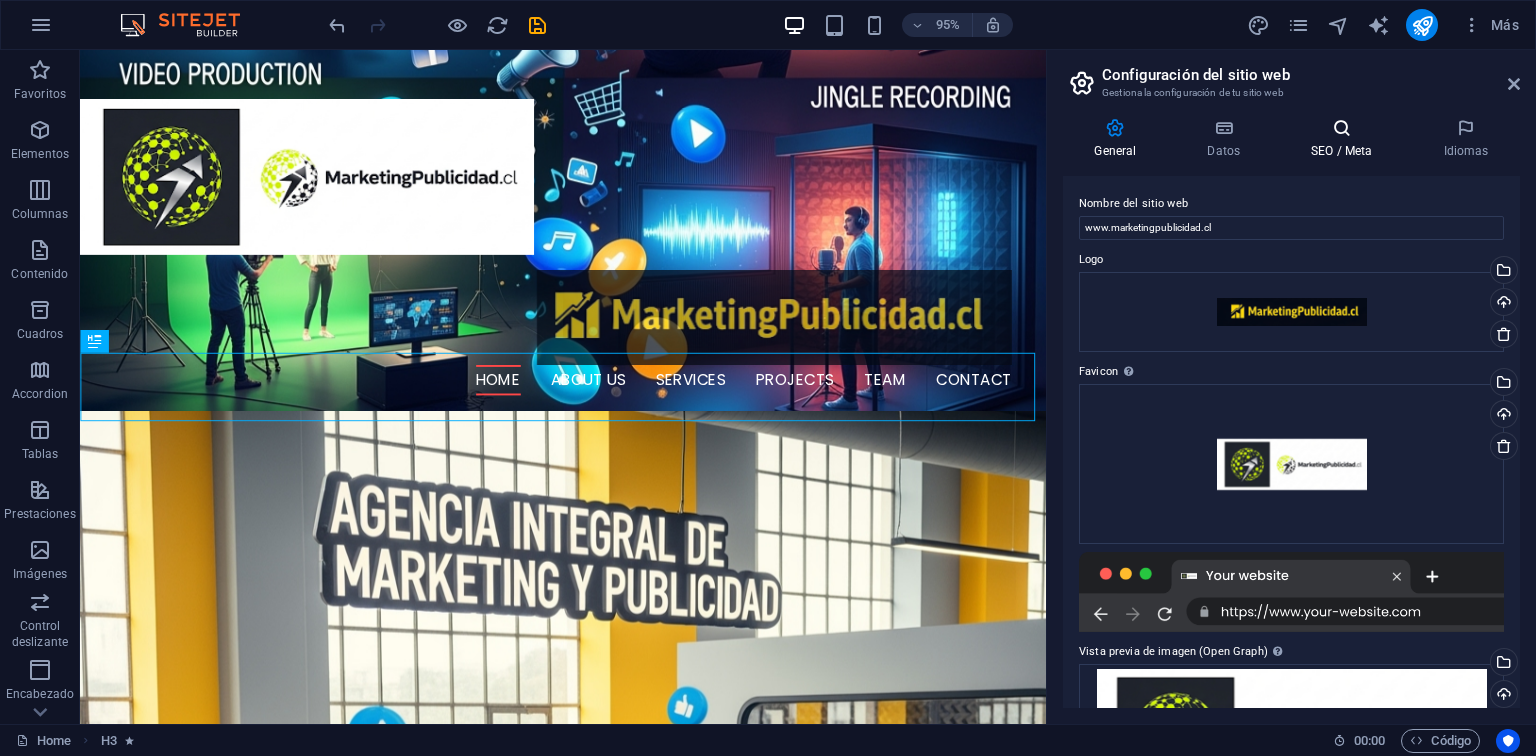 click on "SEO / Meta" at bounding box center (1346, 139) 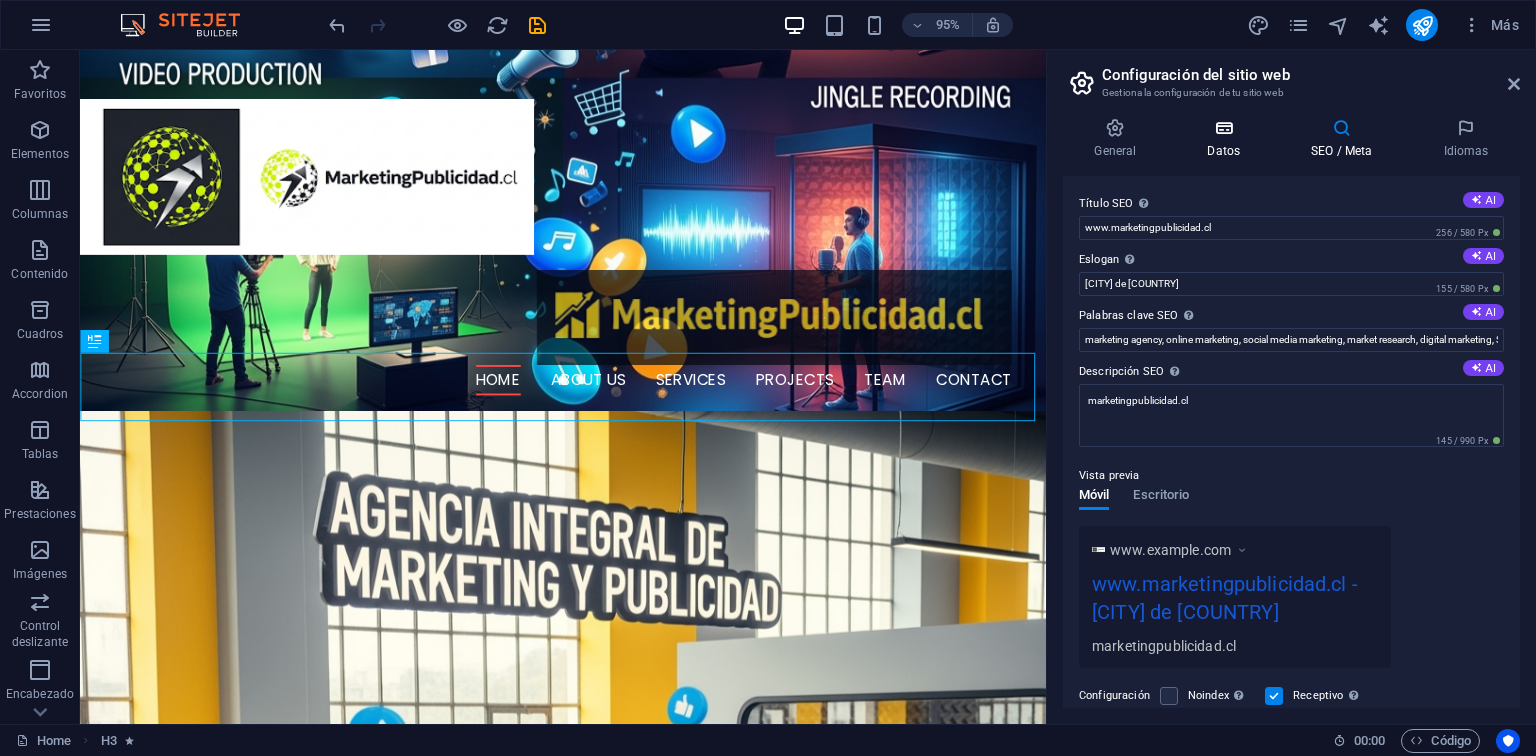 click on "Datos" at bounding box center (1228, 139) 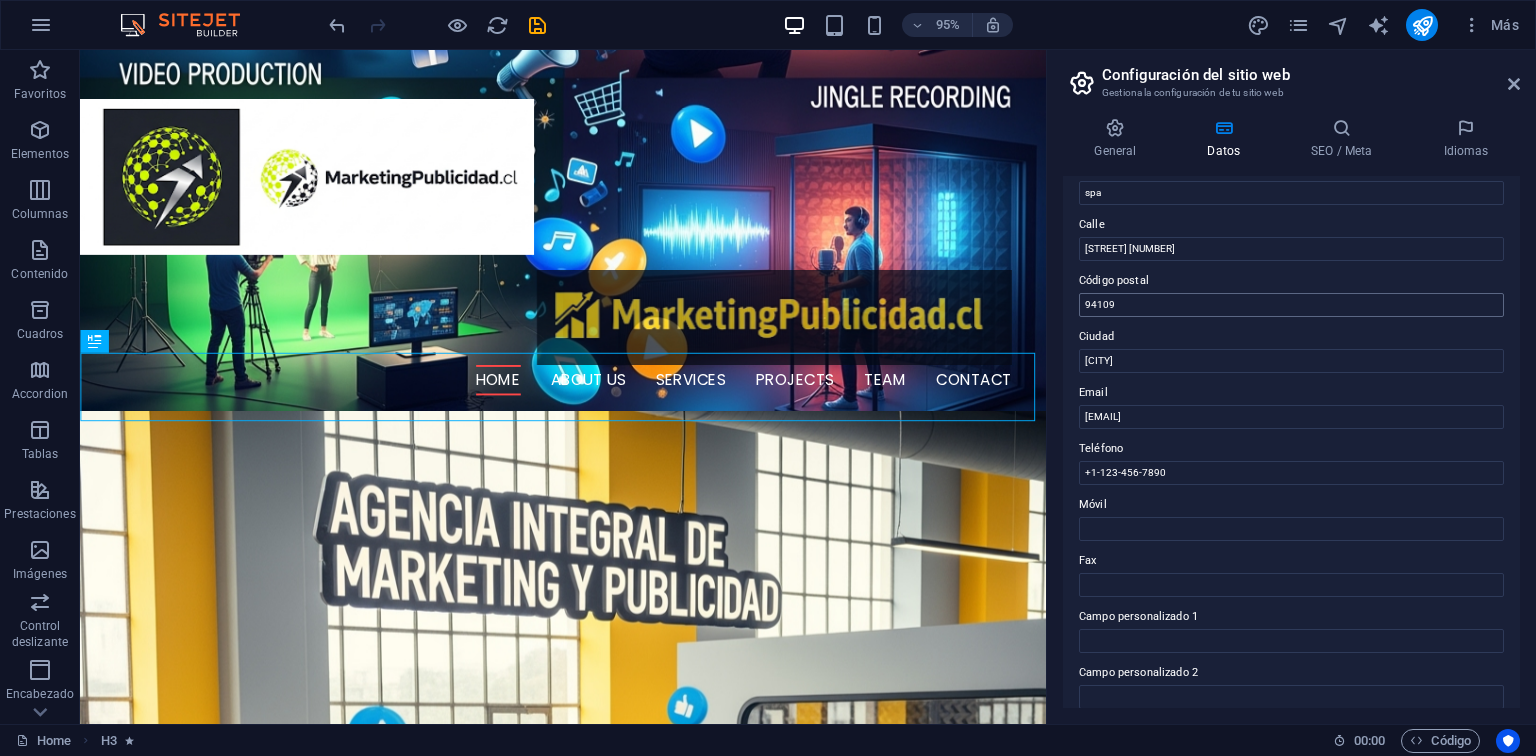 scroll, scrollTop: 207, scrollLeft: 0, axis: vertical 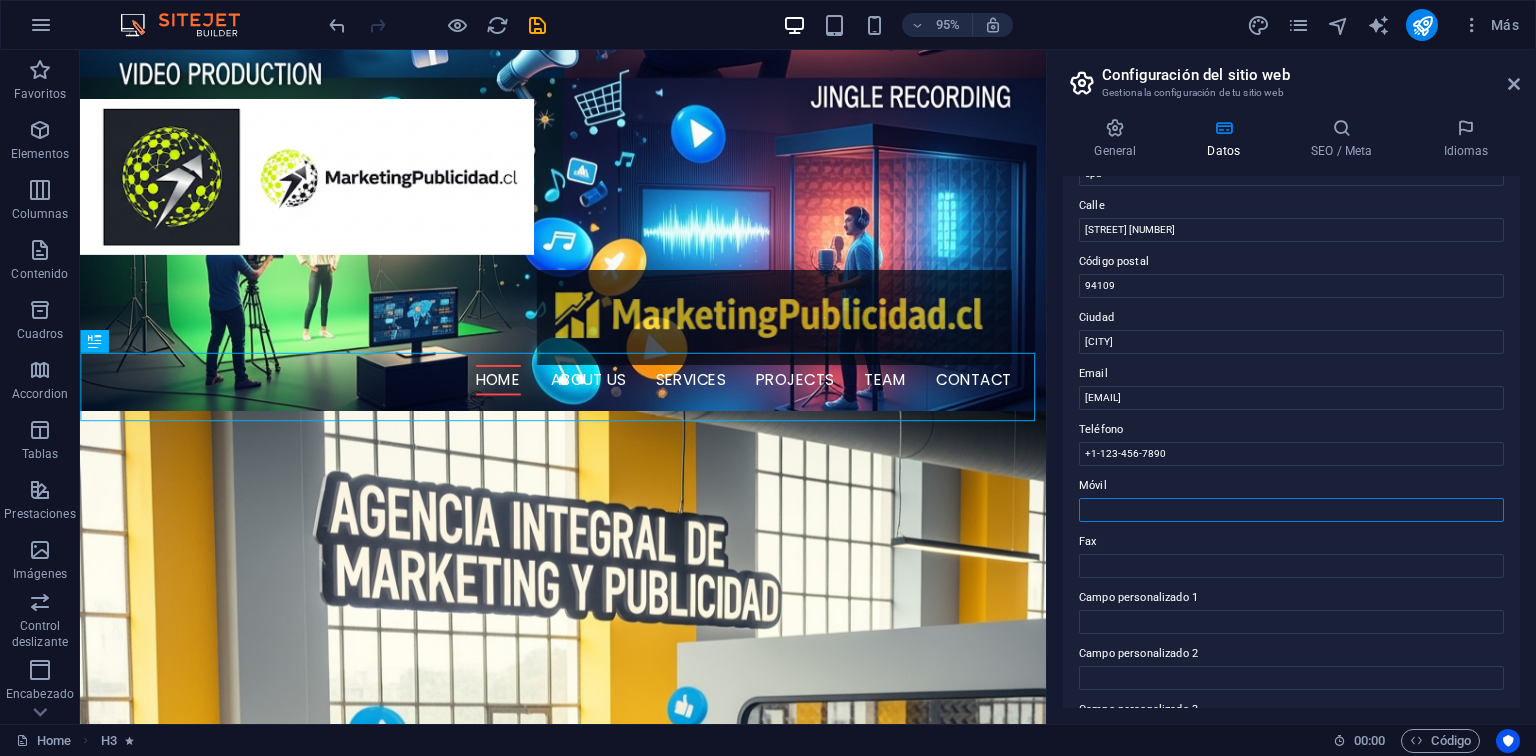 click on "Móvil" at bounding box center (1291, 510) 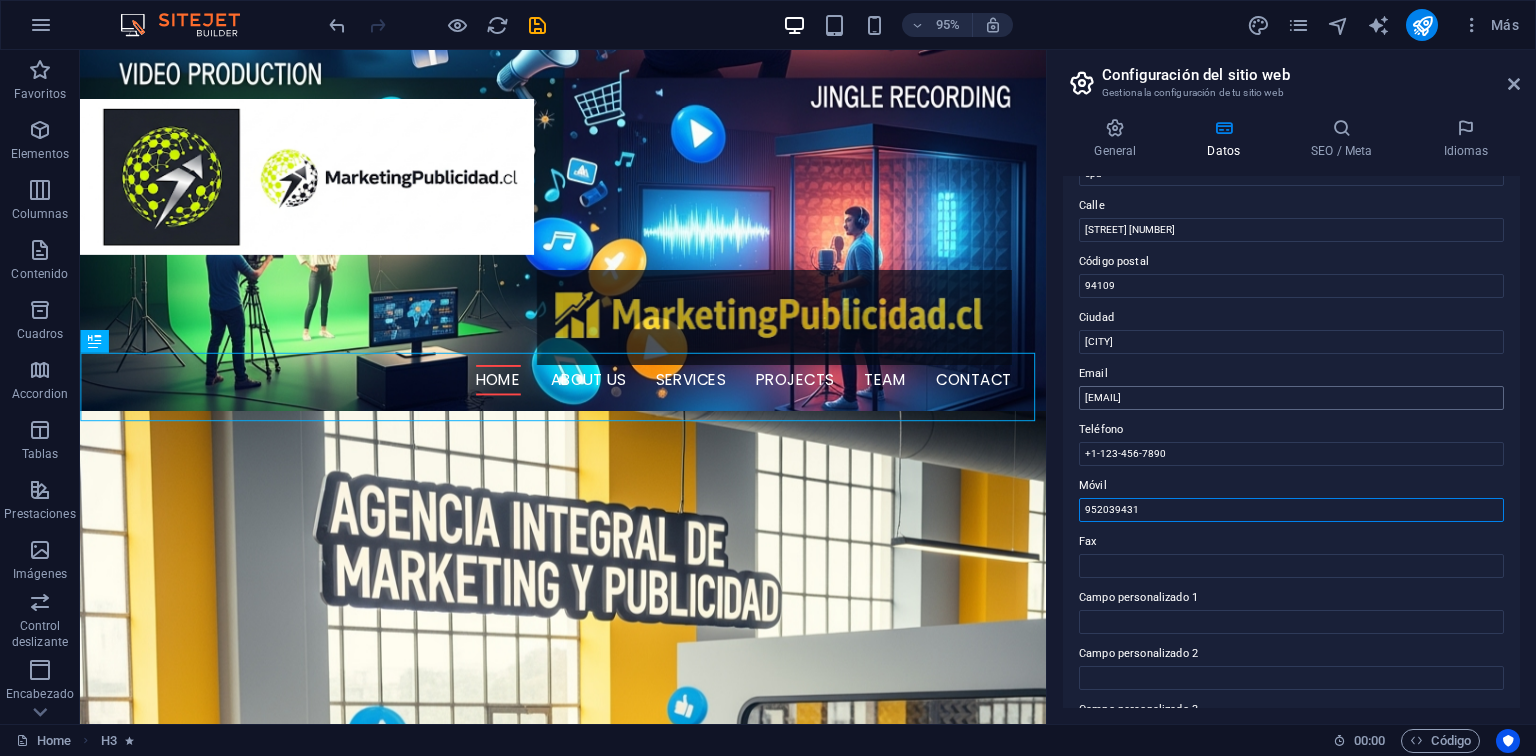 scroll, scrollTop: 428, scrollLeft: 0, axis: vertical 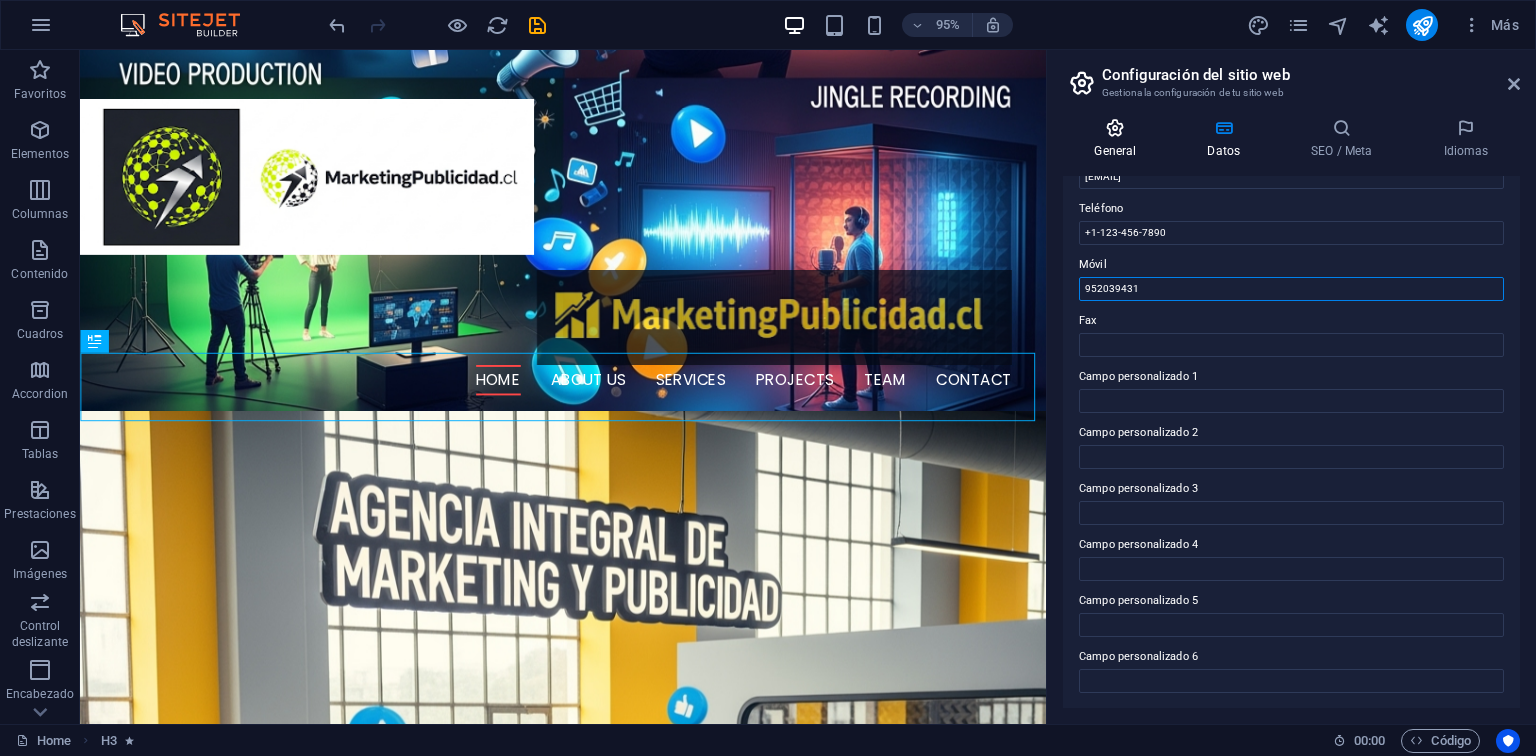 type on "952039431" 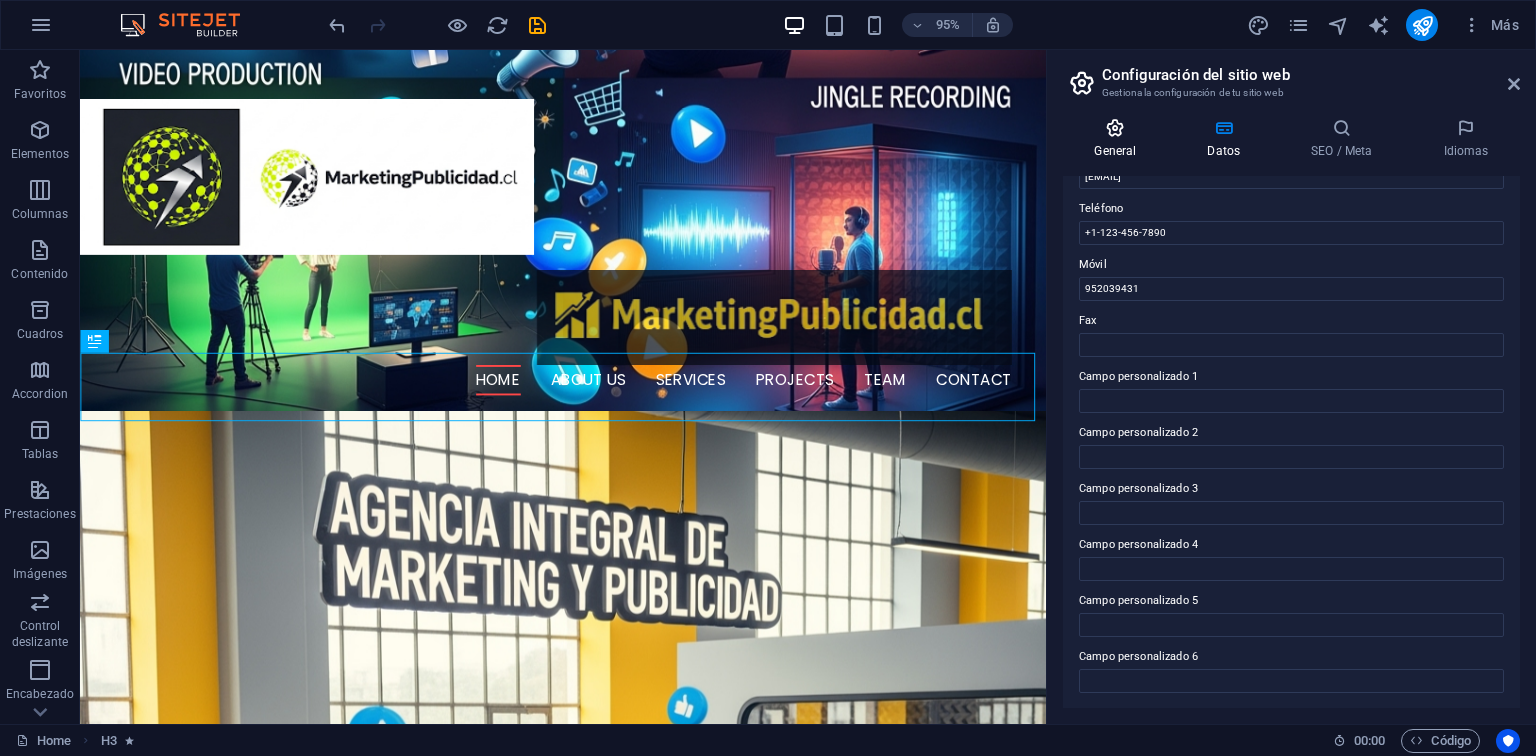 click on "General" at bounding box center [1119, 139] 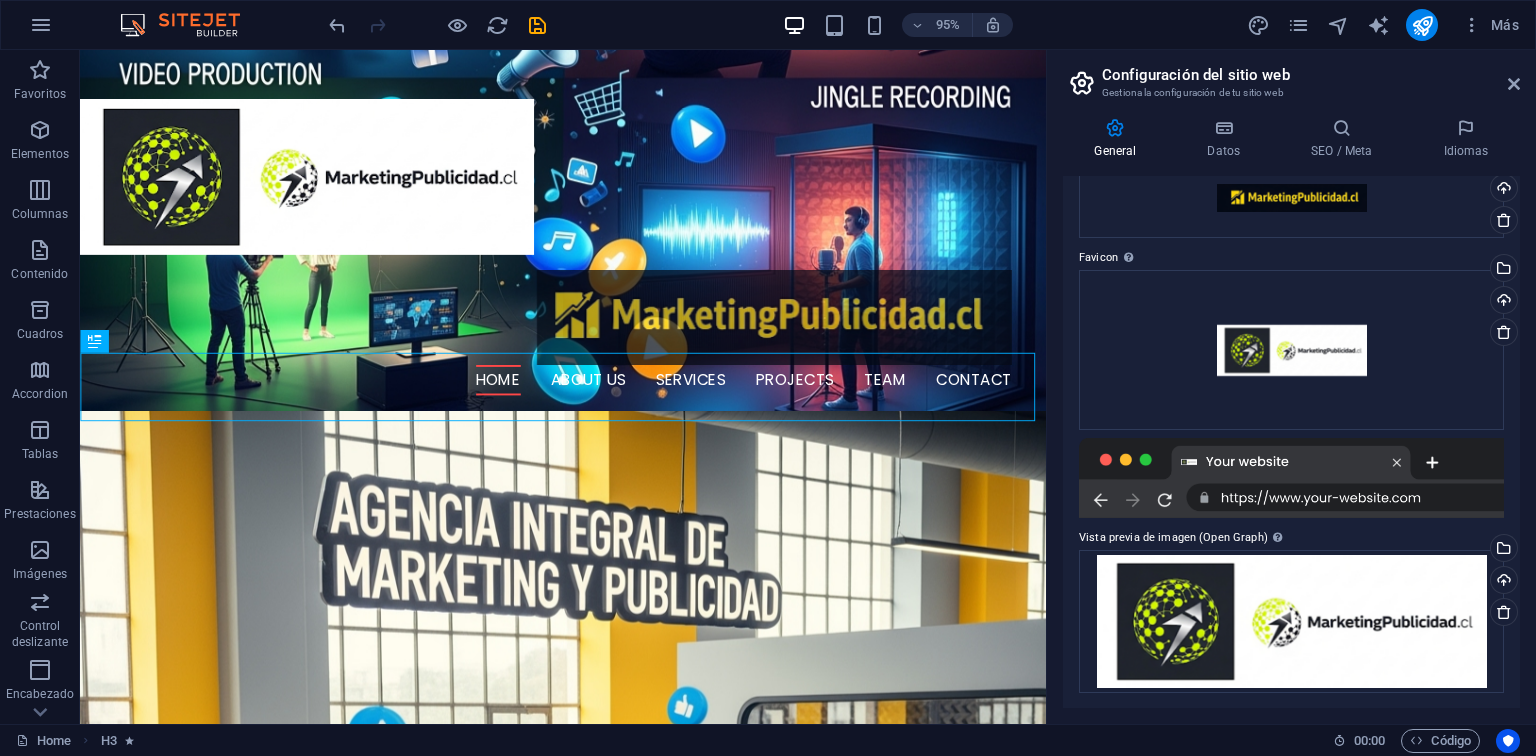 scroll, scrollTop: 0, scrollLeft: 0, axis: both 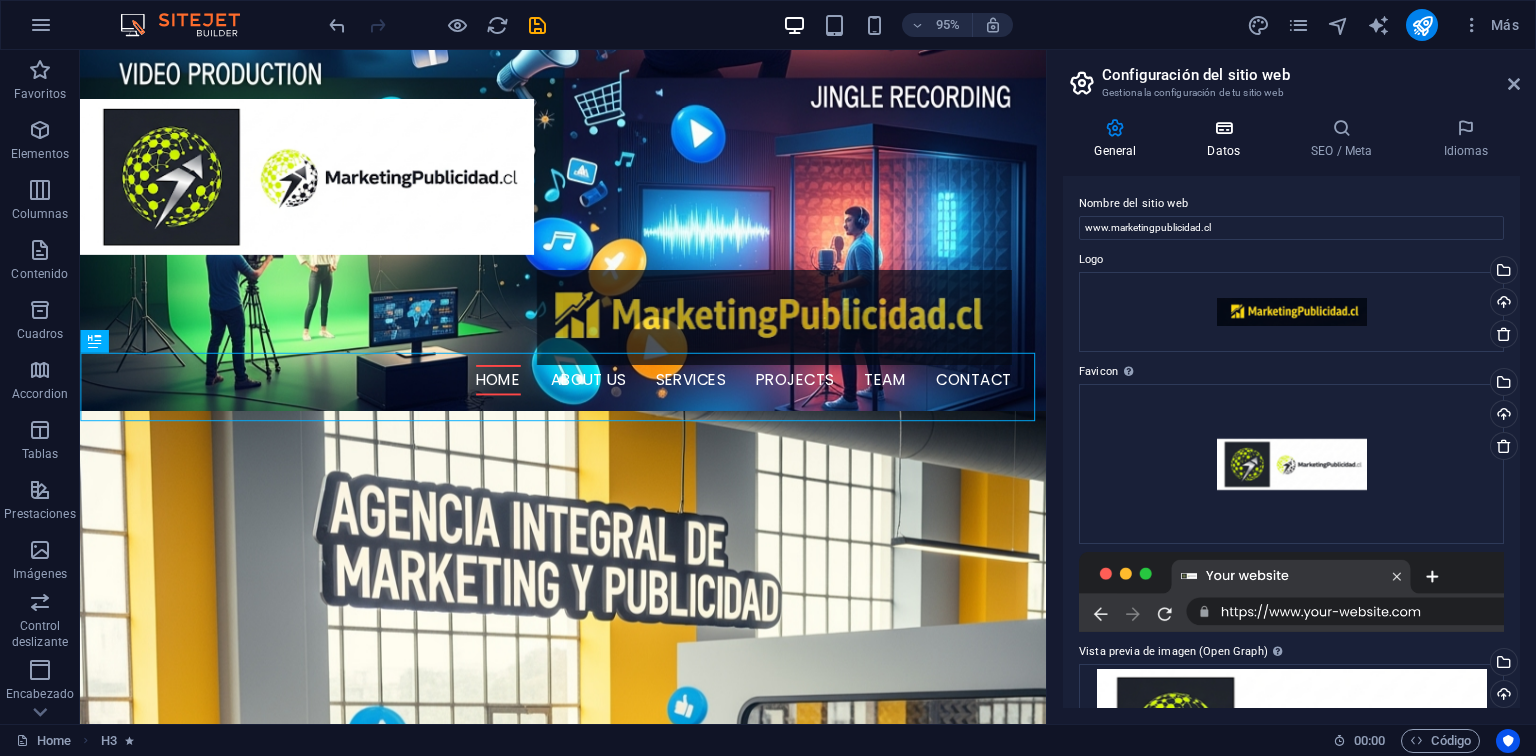 click at bounding box center [1224, 128] 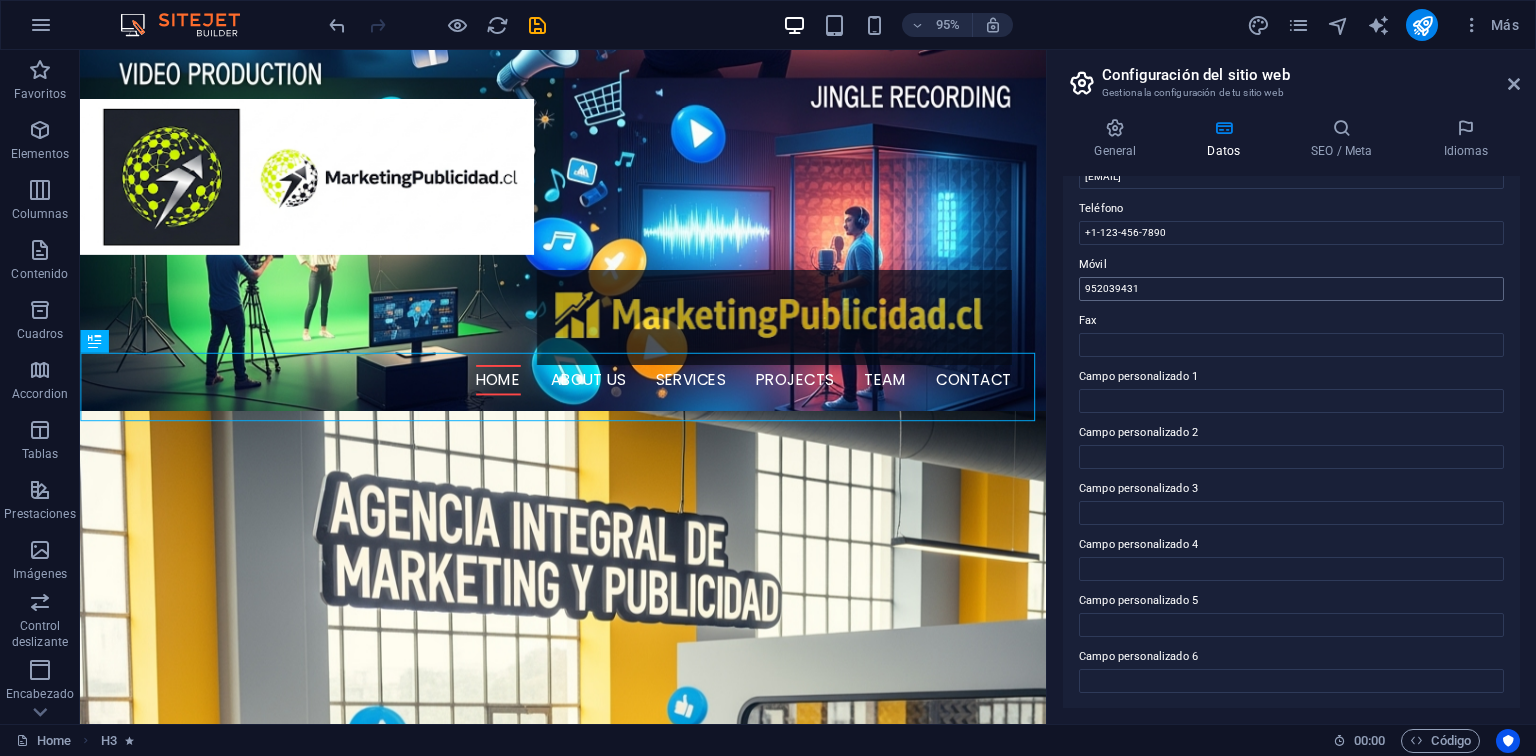 scroll, scrollTop: 0, scrollLeft: 0, axis: both 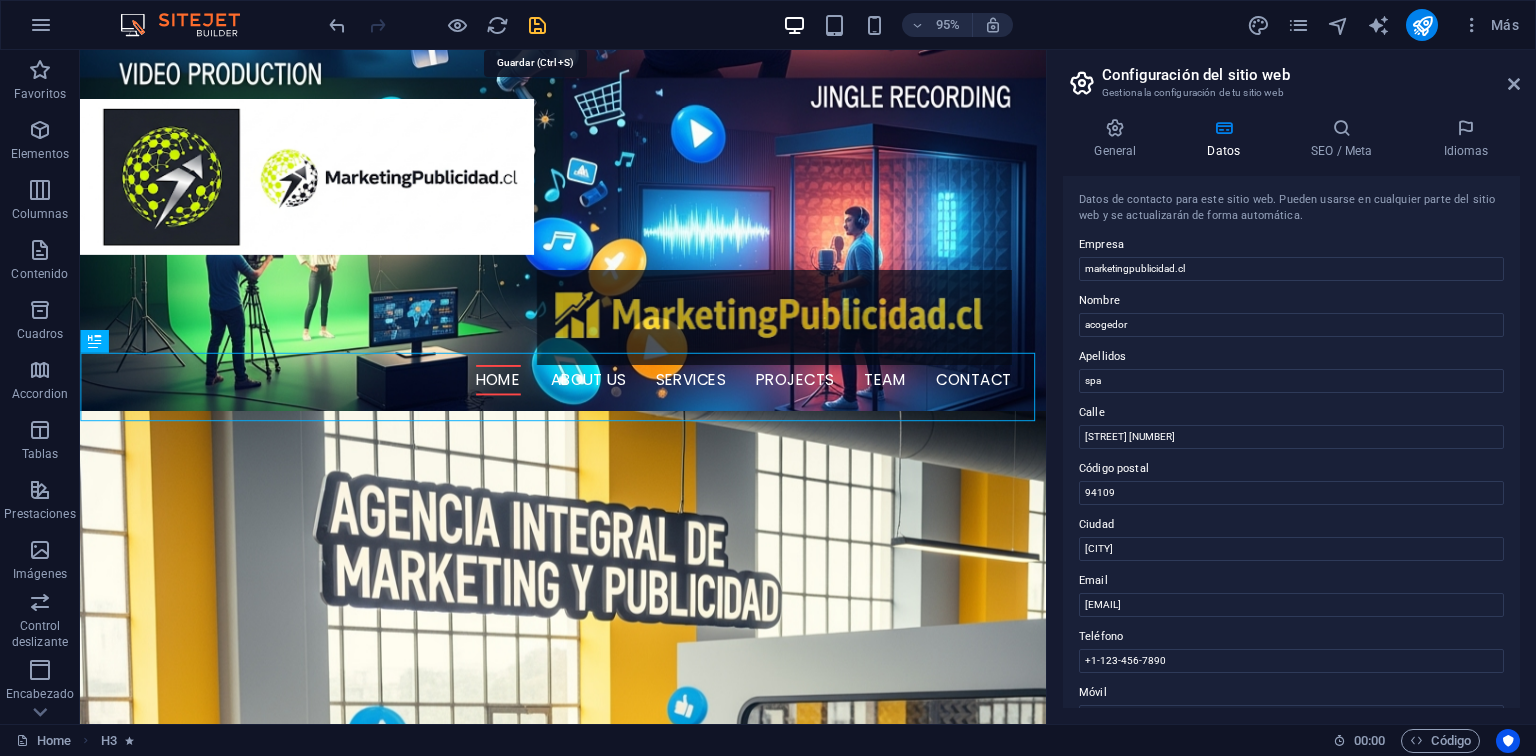 click at bounding box center (537, 25) 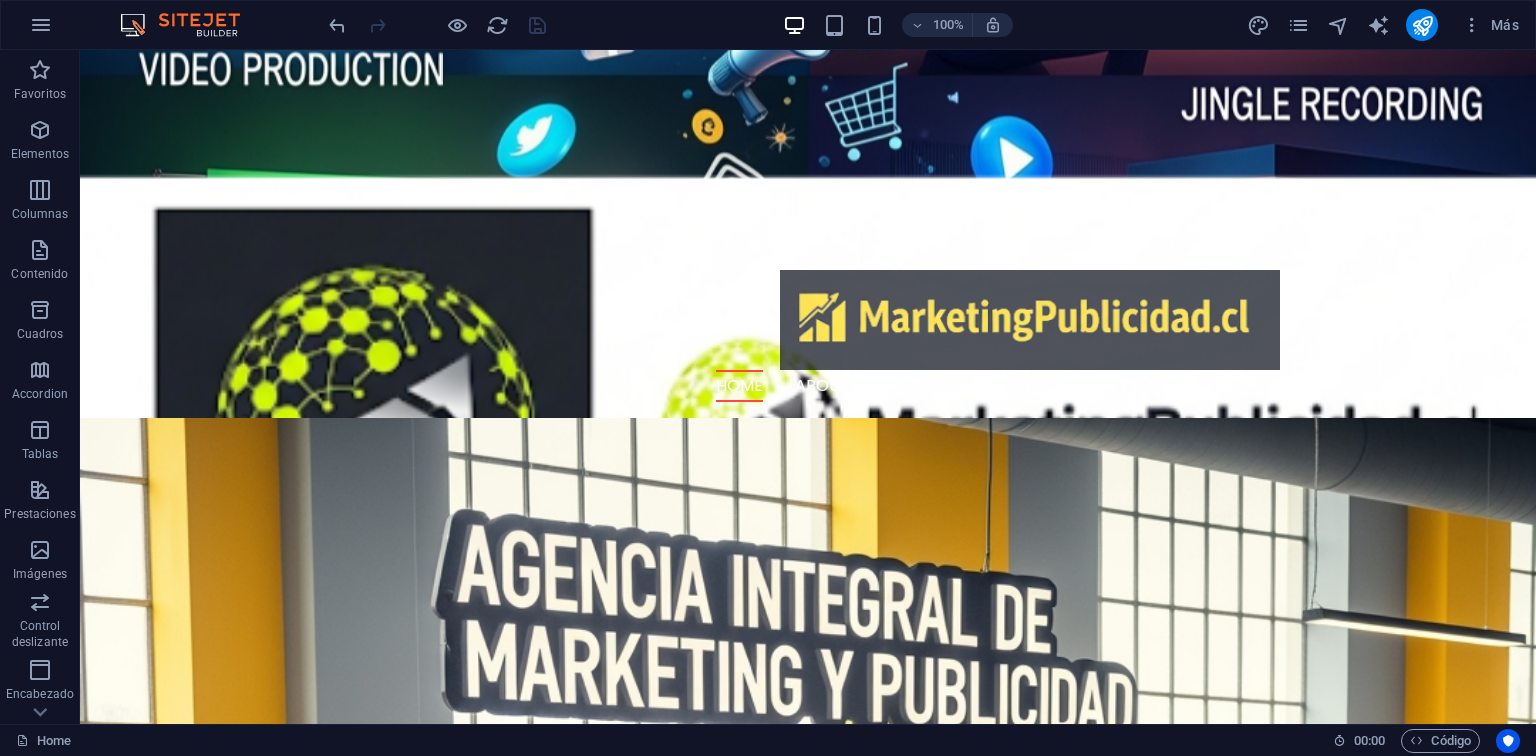 click at bounding box center (437, 25) 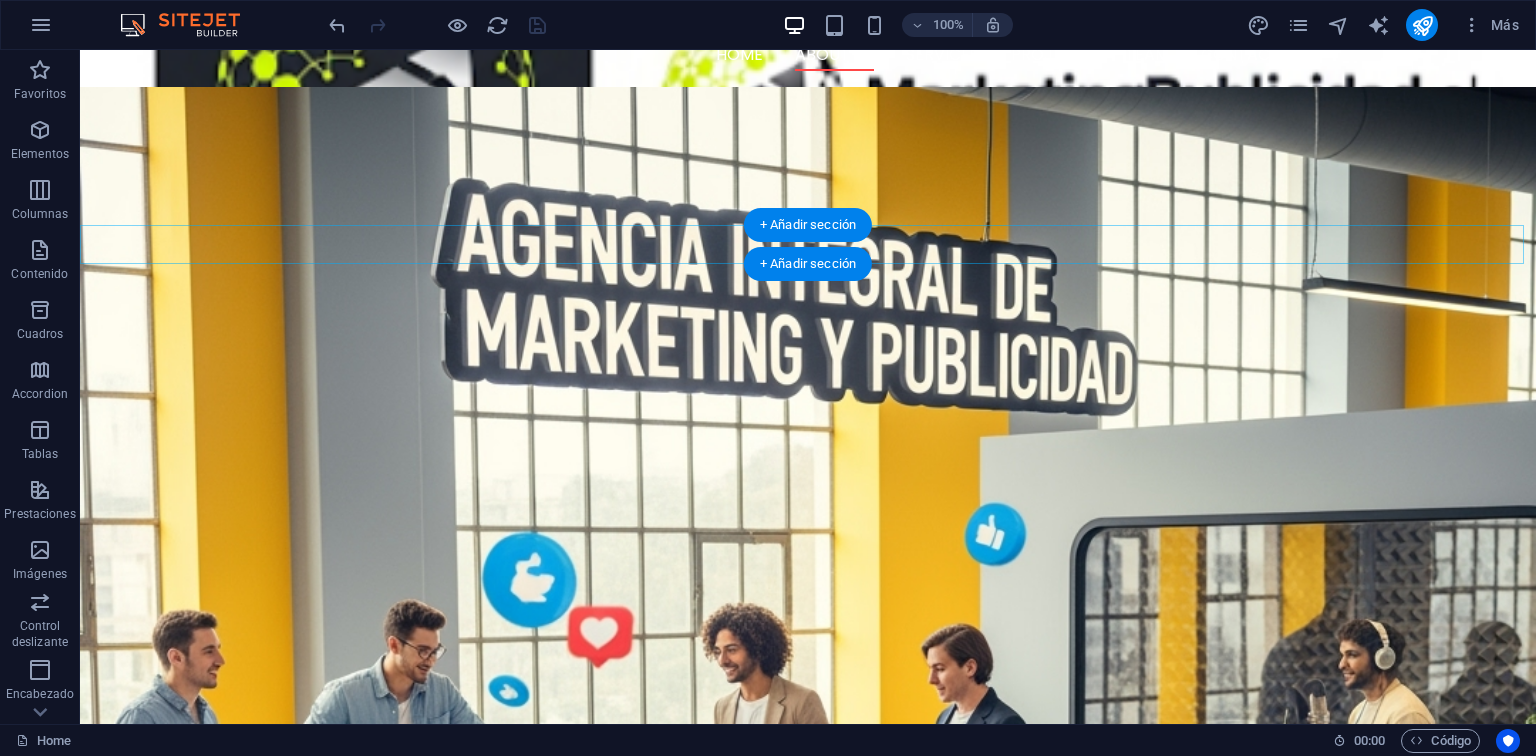scroll, scrollTop: 1432, scrollLeft: 0, axis: vertical 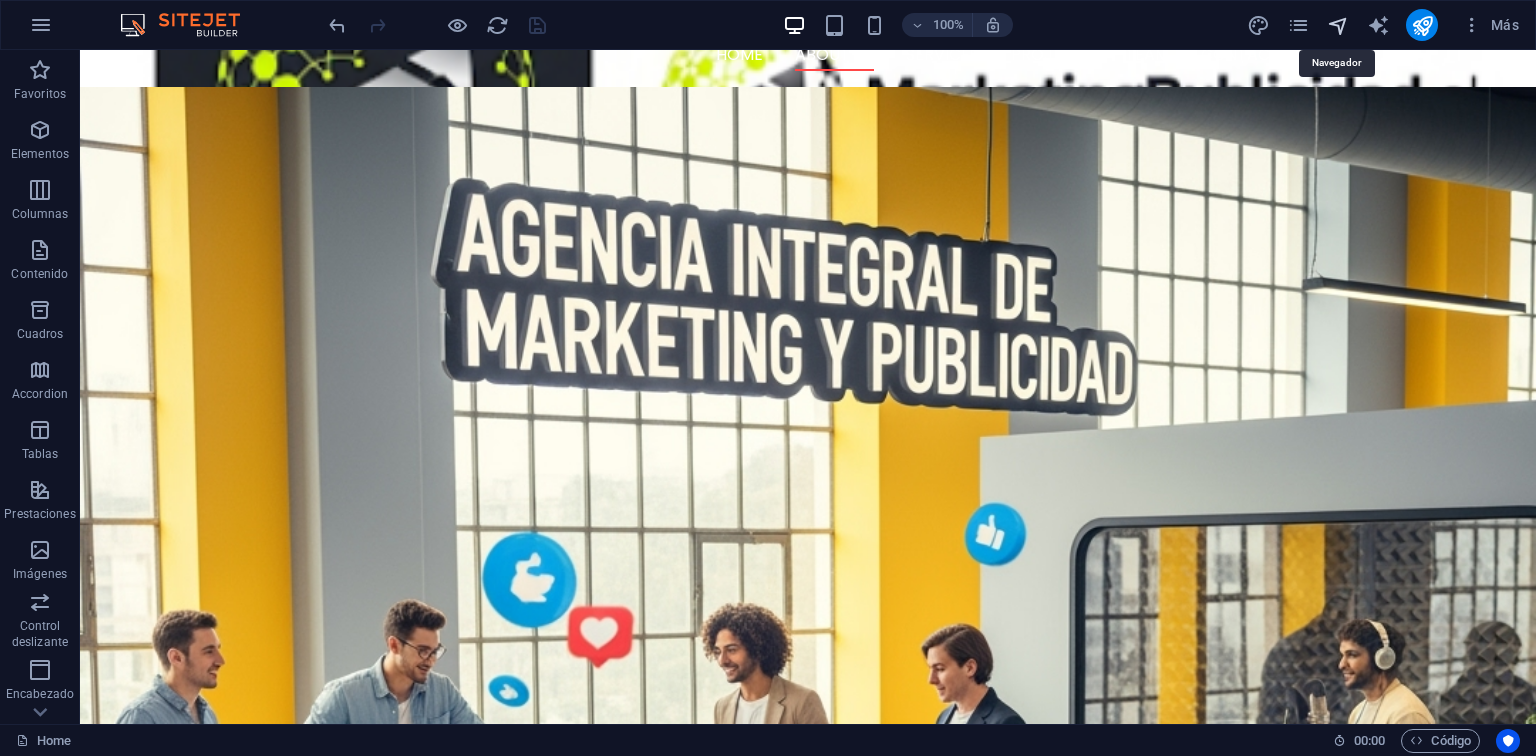 click at bounding box center [1338, 25] 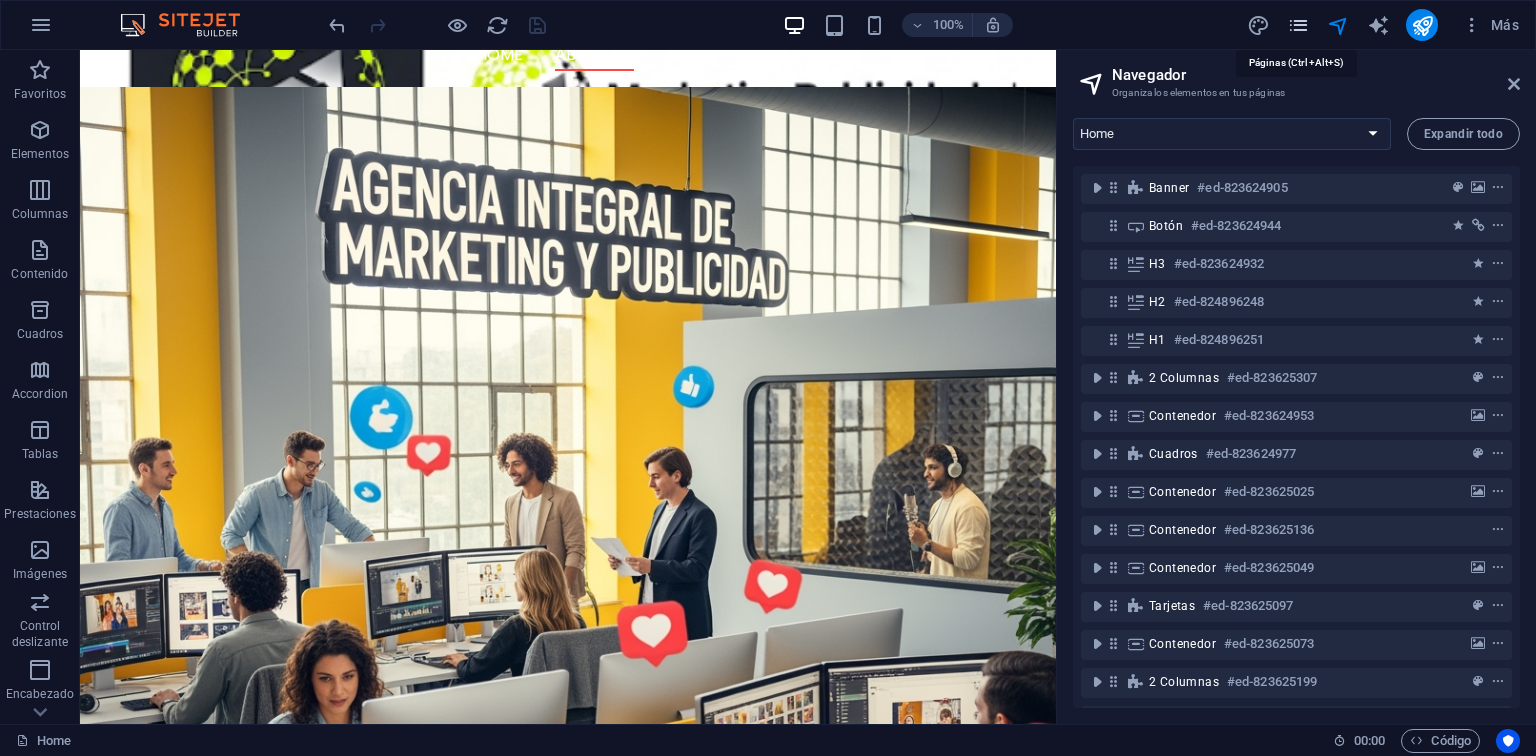 click at bounding box center (1298, 25) 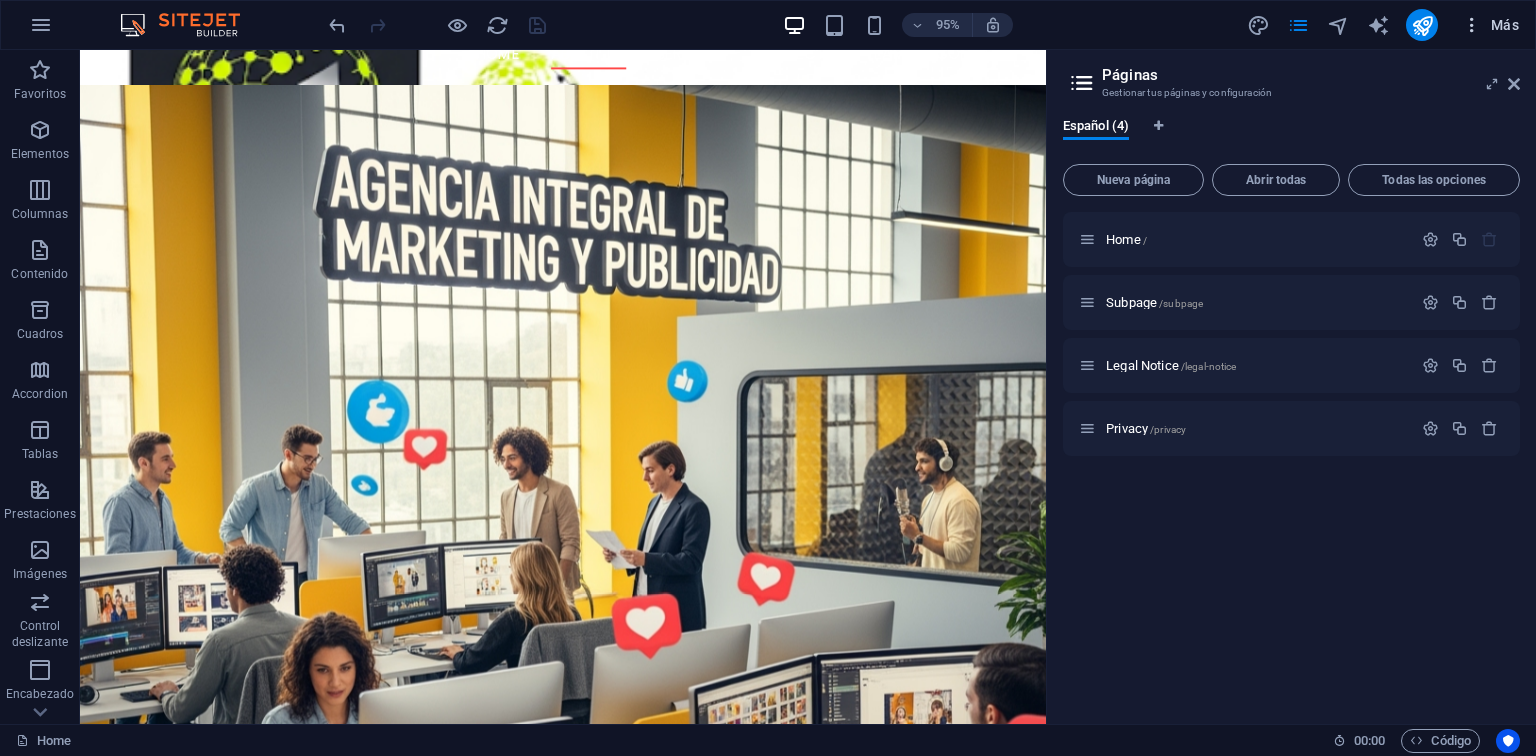 click on "Más" at bounding box center (1490, 25) 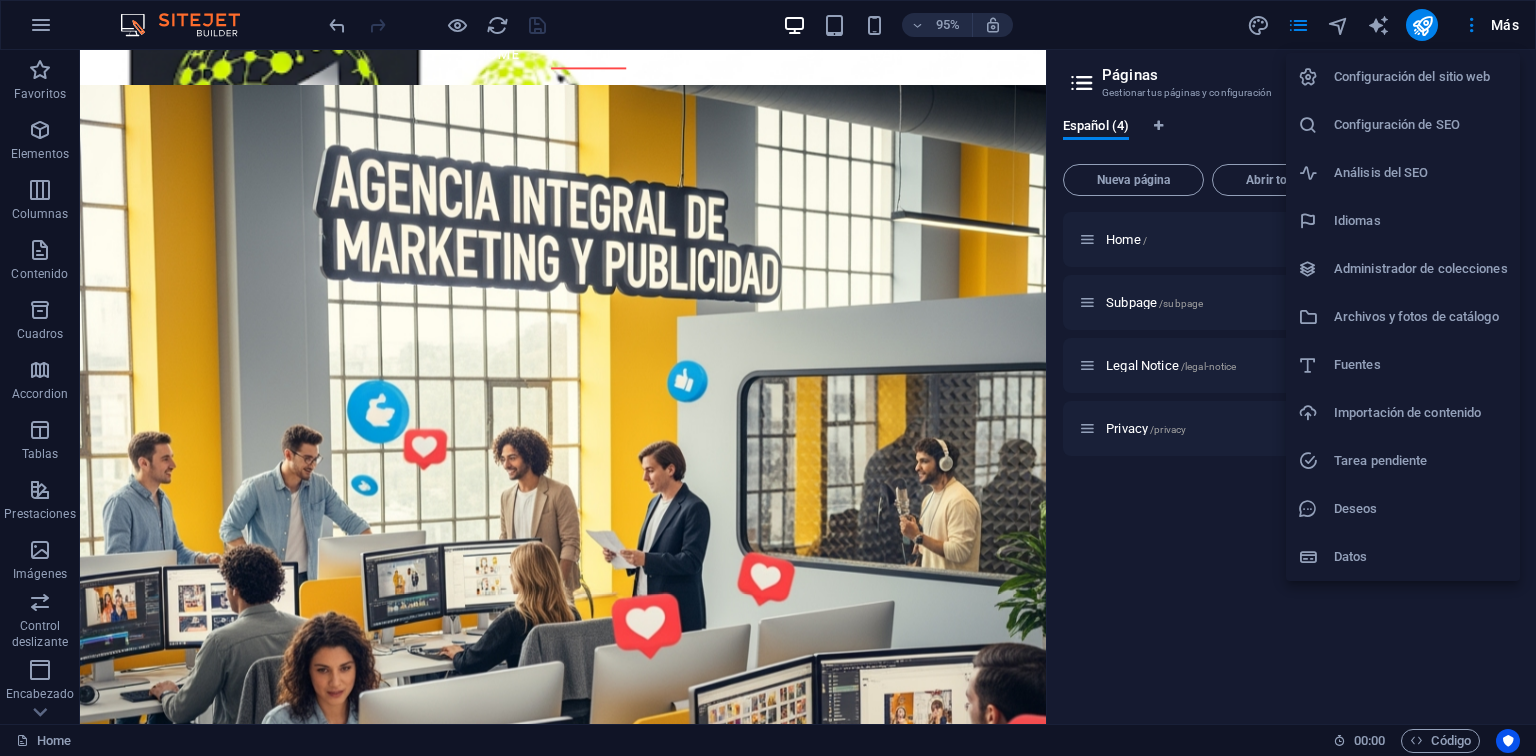 click on "Datos" at bounding box center [1421, 557] 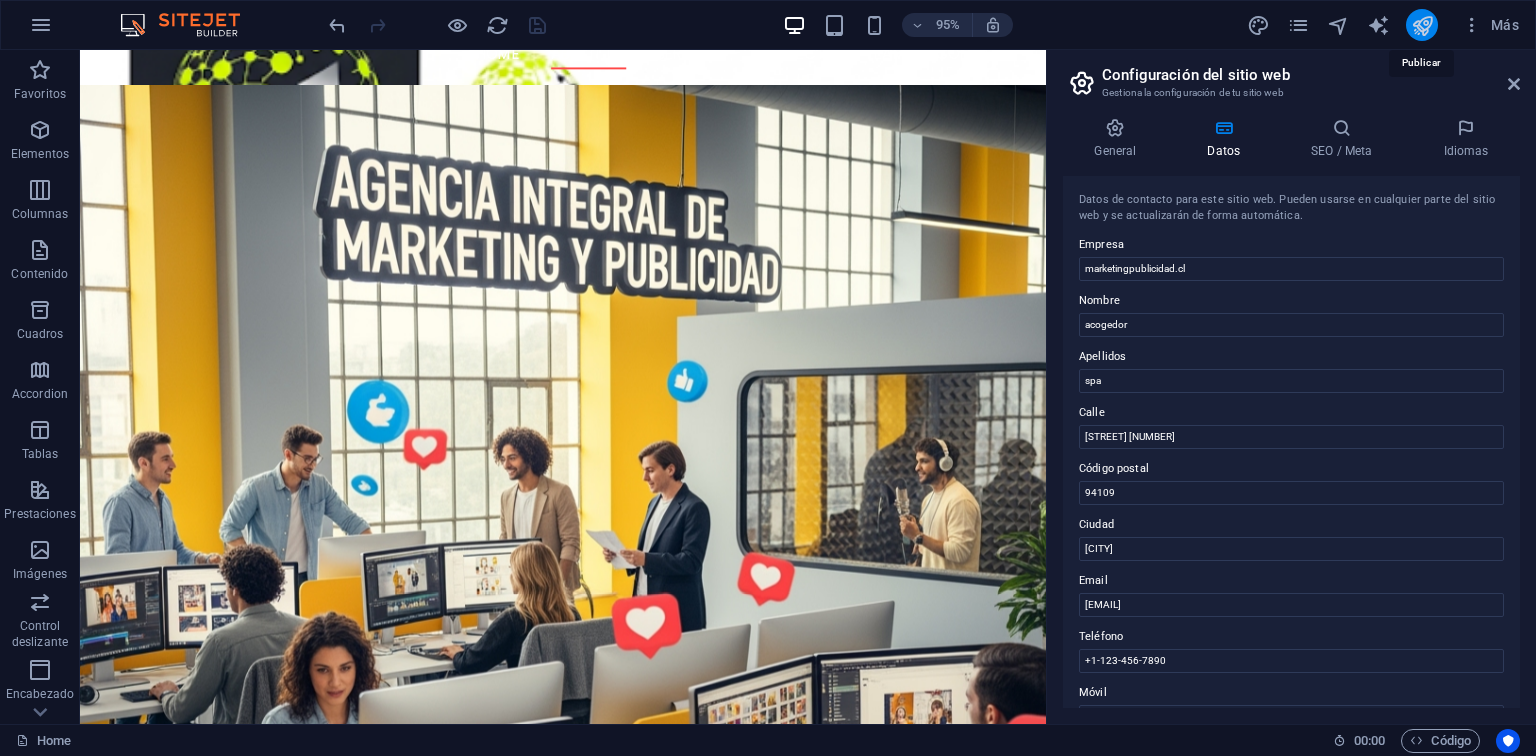 click at bounding box center (1422, 25) 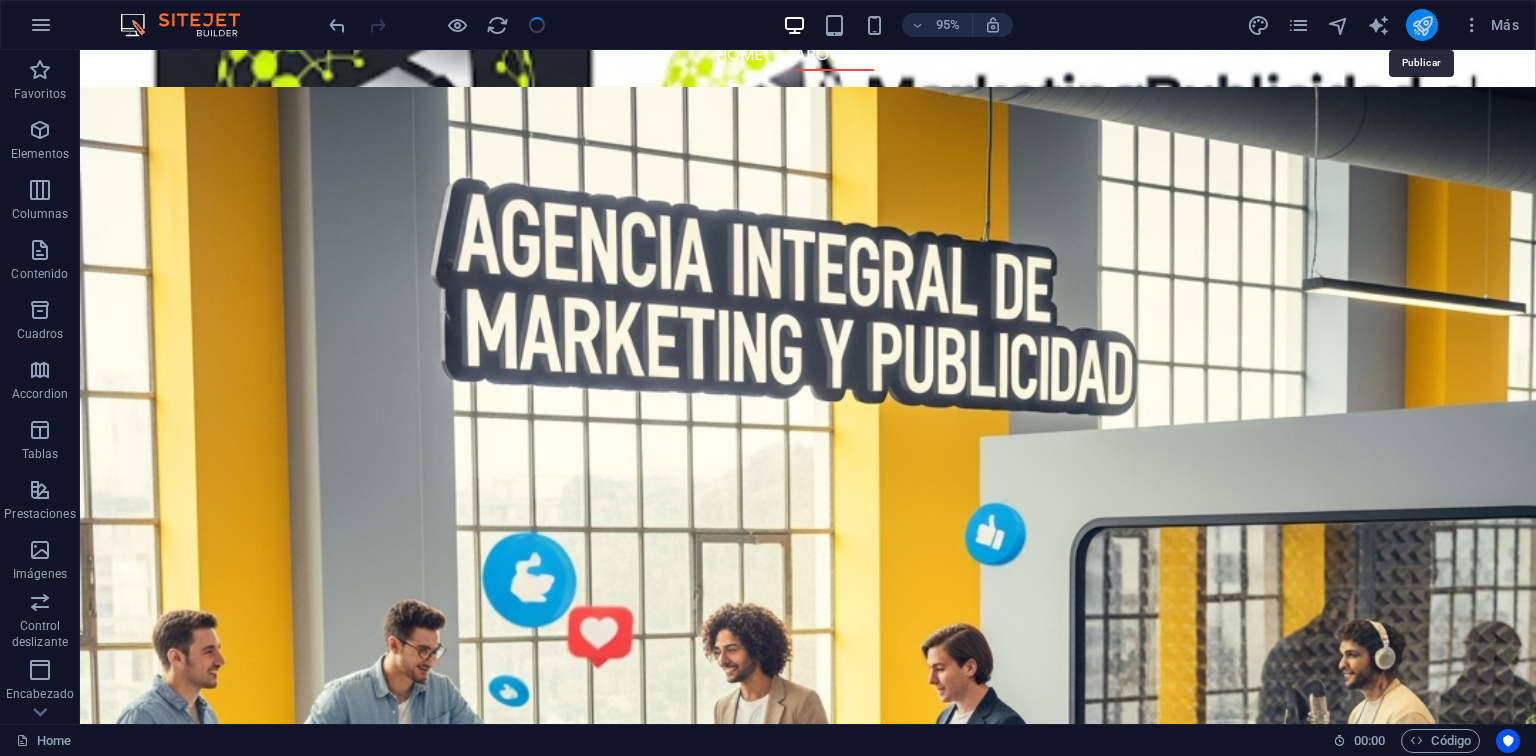 scroll, scrollTop: 1860, scrollLeft: 0, axis: vertical 